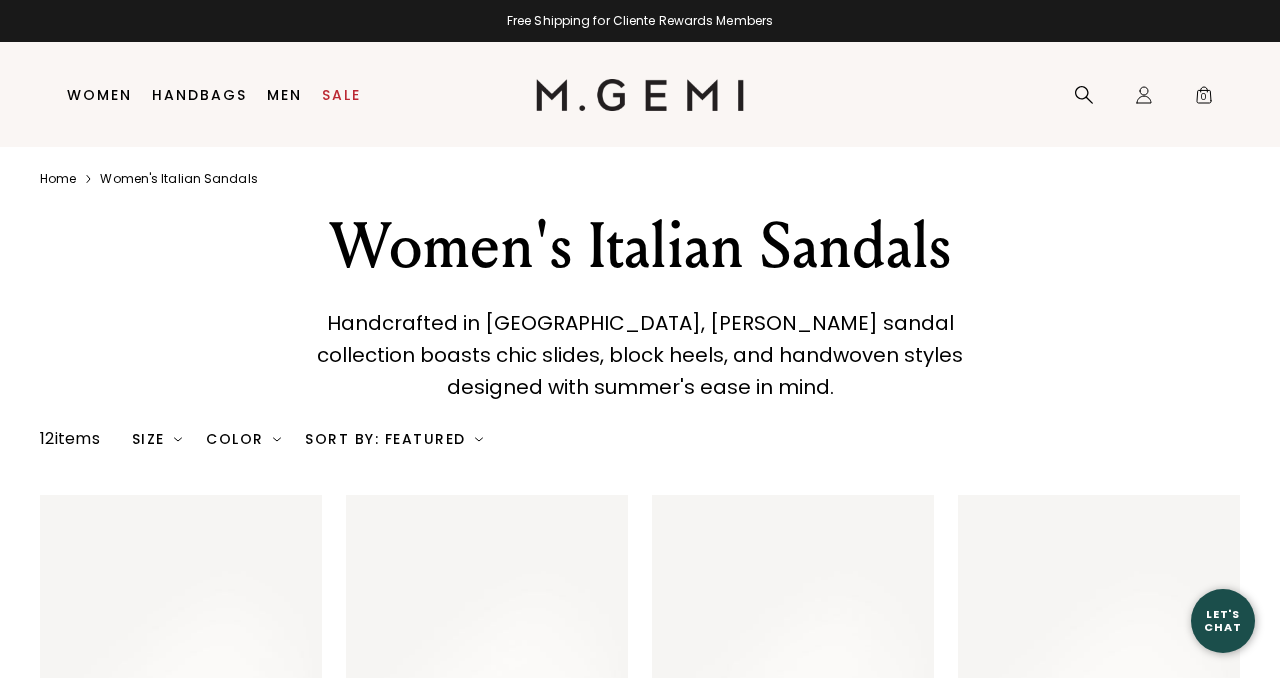 scroll, scrollTop: 0, scrollLeft: 0, axis: both 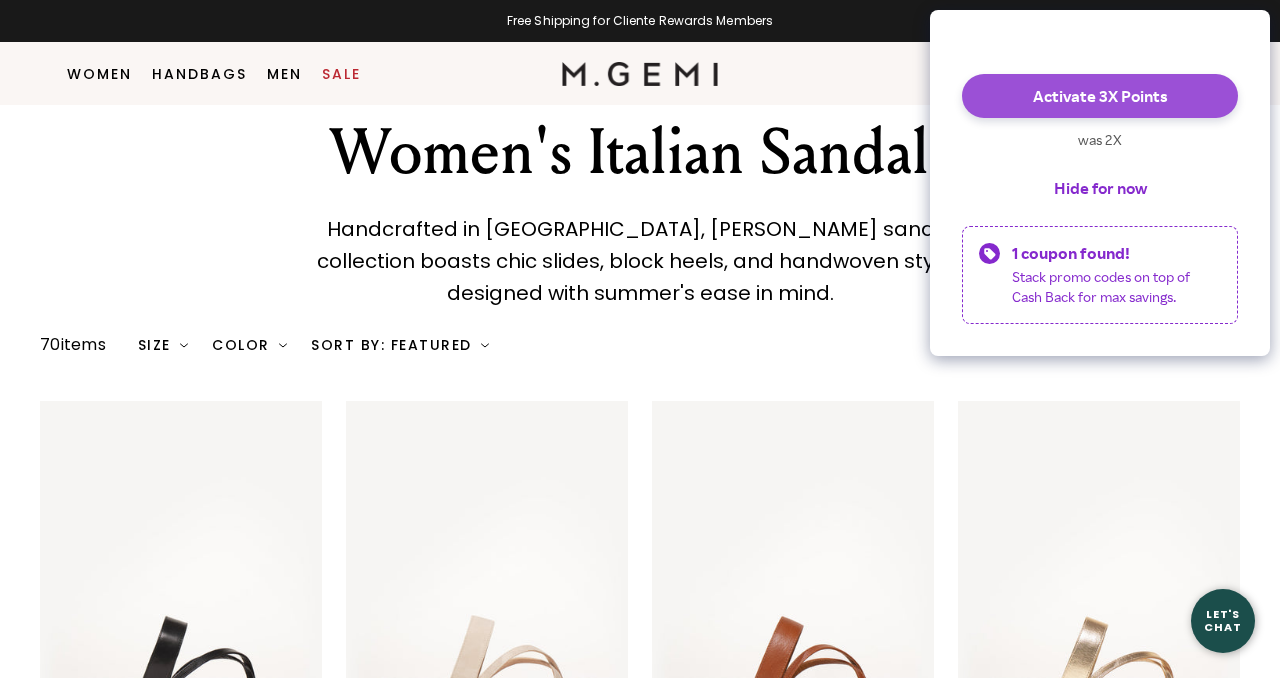 click on "Activate 3X Points" at bounding box center [1100, 96] 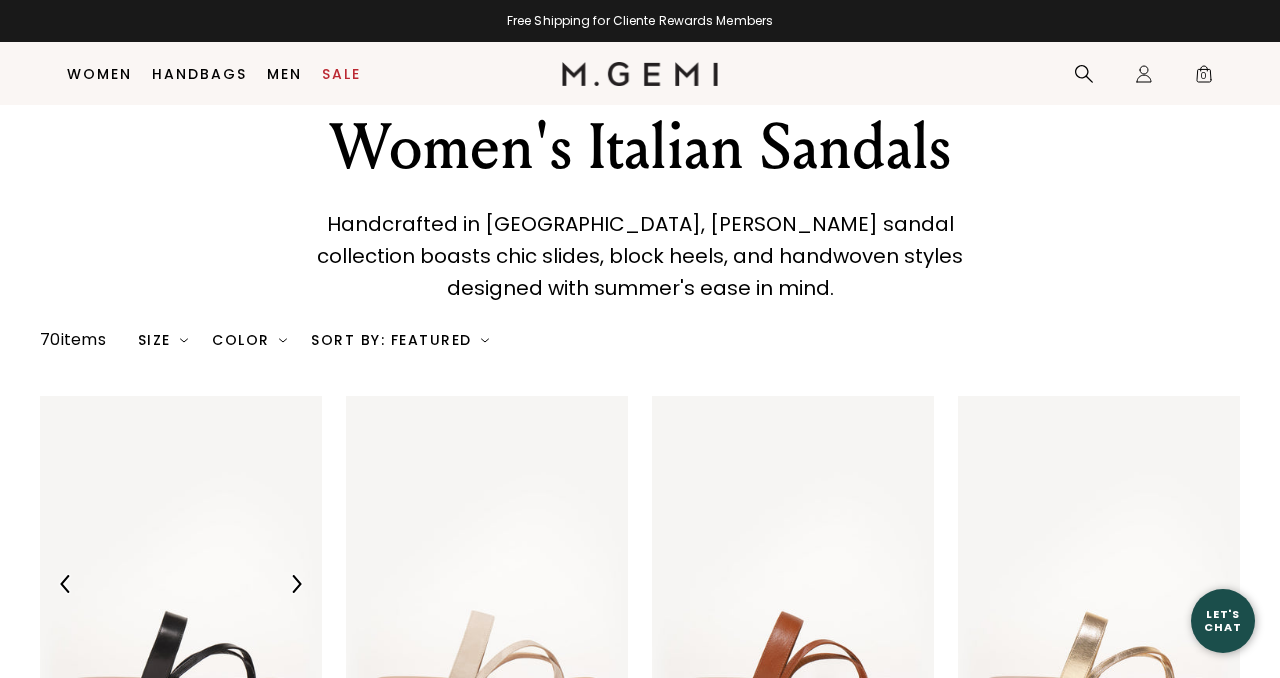 scroll, scrollTop: 714, scrollLeft: 0, axis: vertical 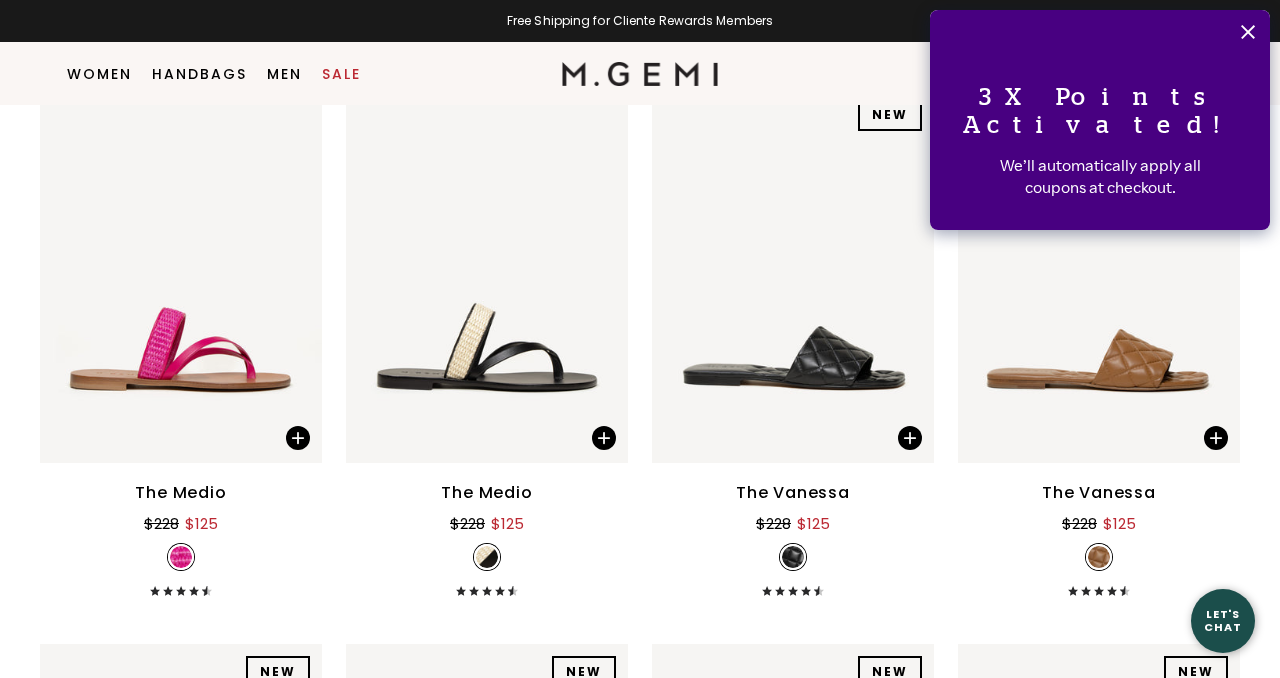 click 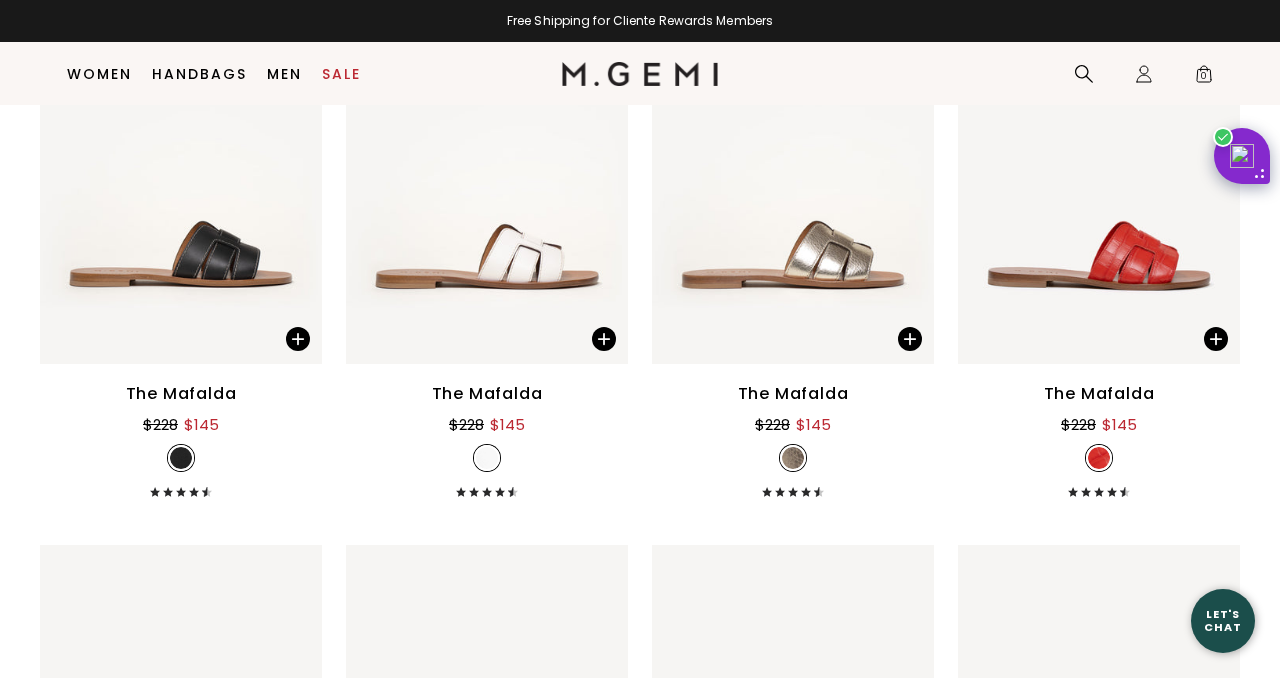 scroll, scrollTop: 3818, scrollLeft: 0, axis: vertical 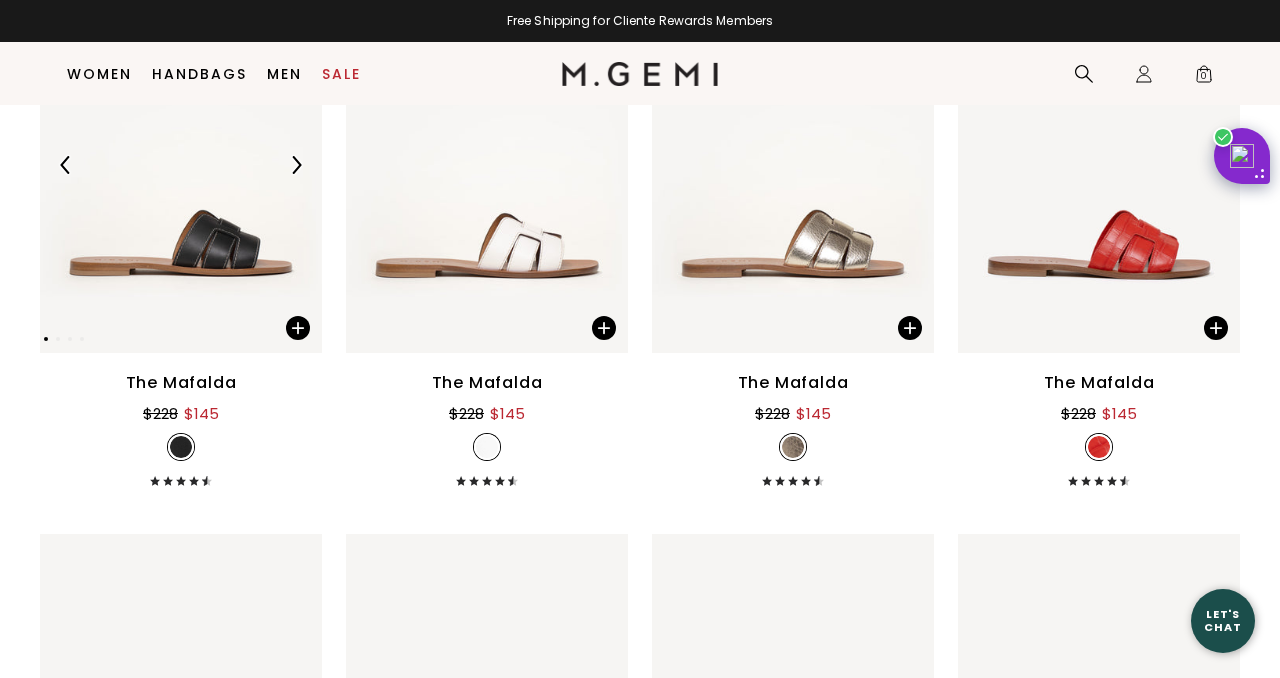 click at bounding box center [181, 165] 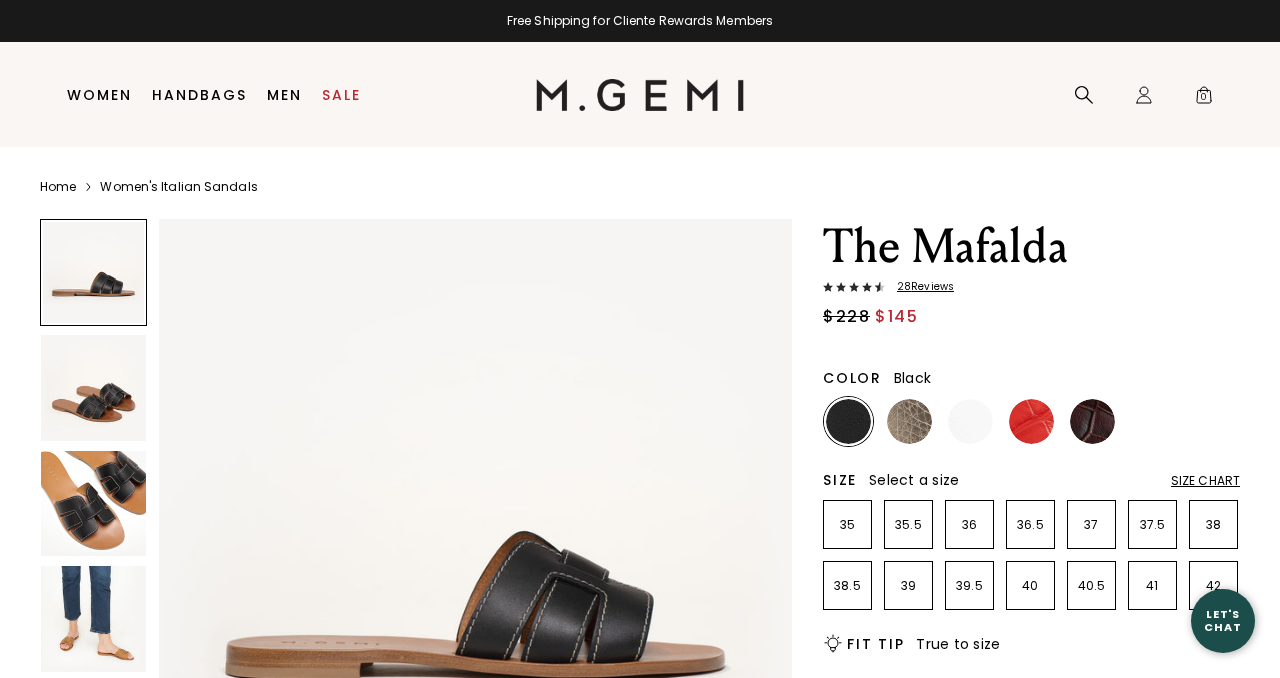 click at bounding box center (93, 618) 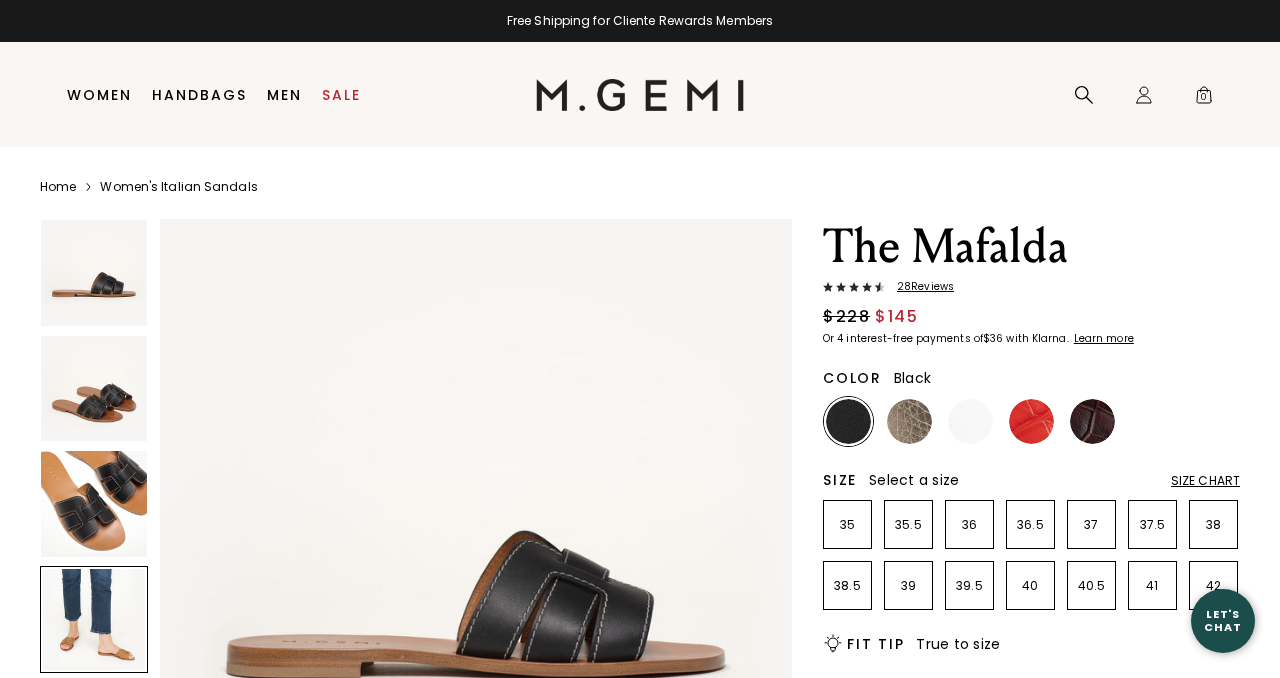 scroll, scrollTop: 0, scrollLeft: 0, axis: both 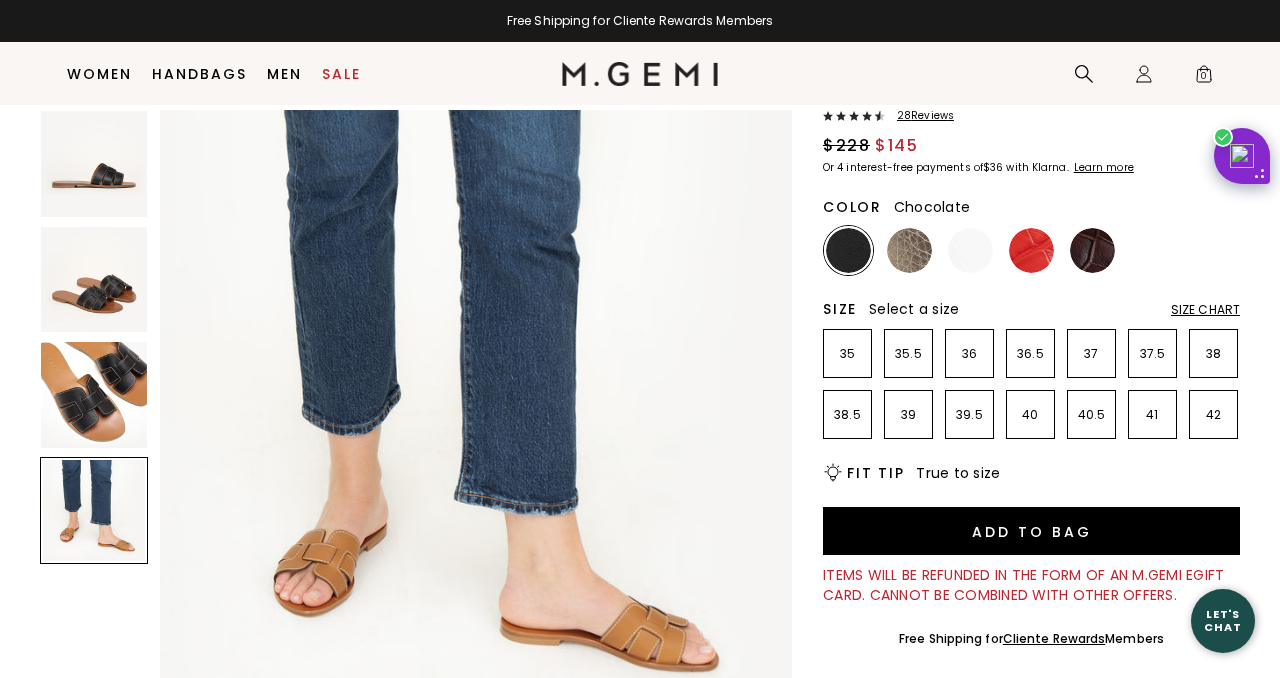 click at bounding box center (1092, 250) 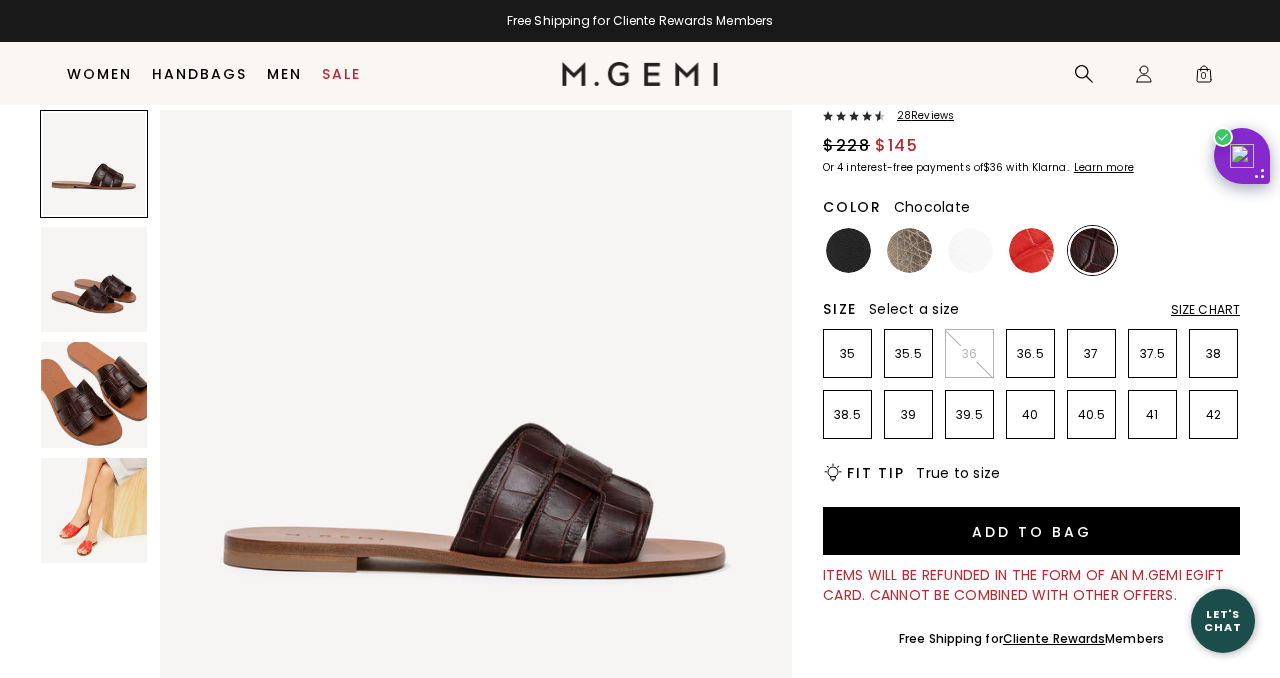 scroll, scrollTop: 0, scrollLeft: 0, axis: both 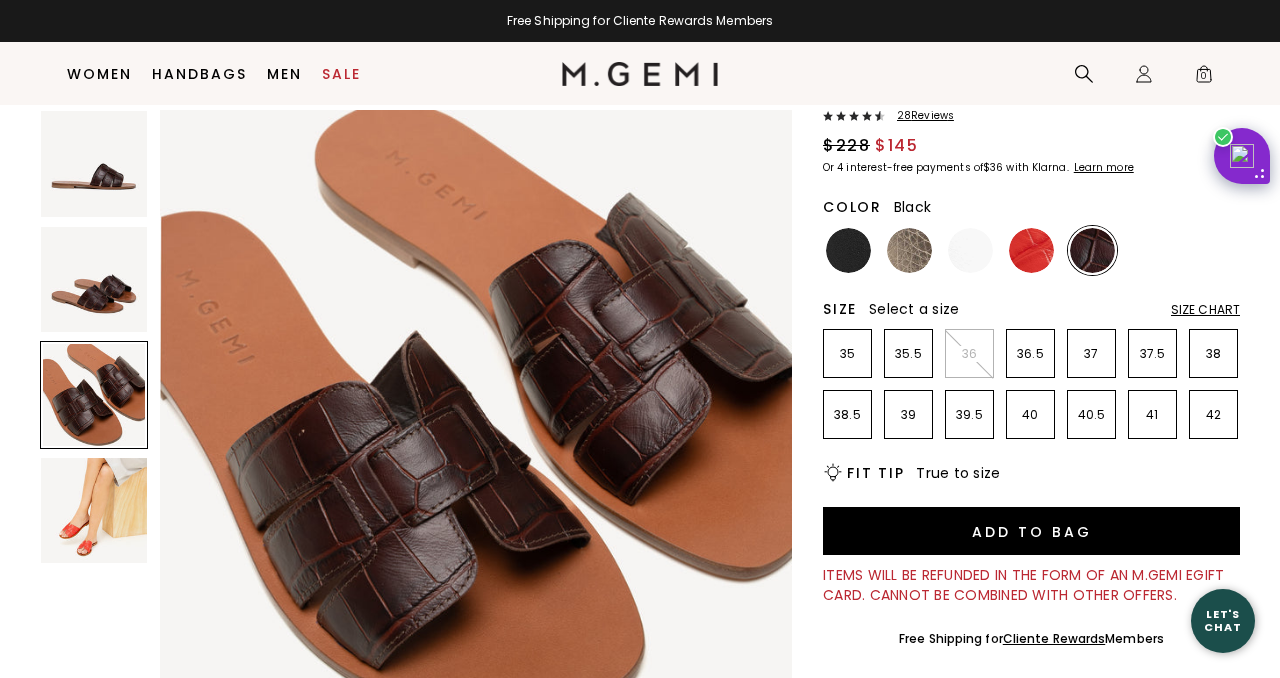 click at bounding box center (848, 250) 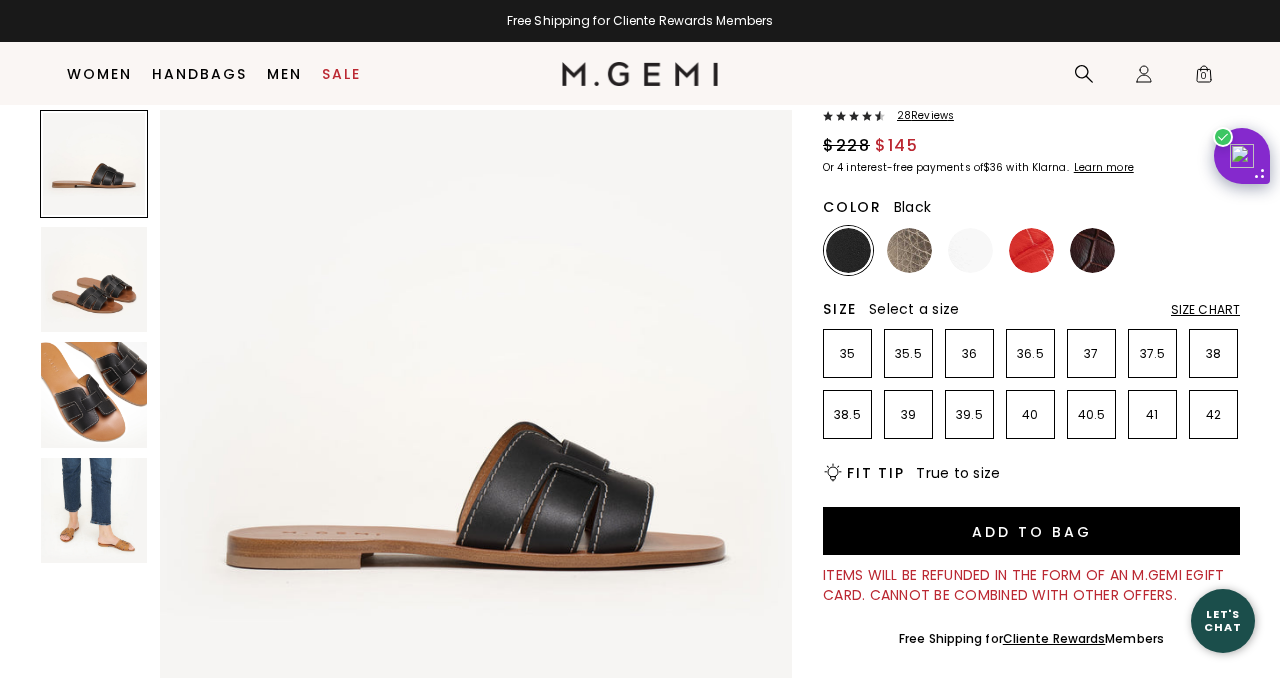 scroll, scrollTop: 0, scrollLeft: 0, axis: both 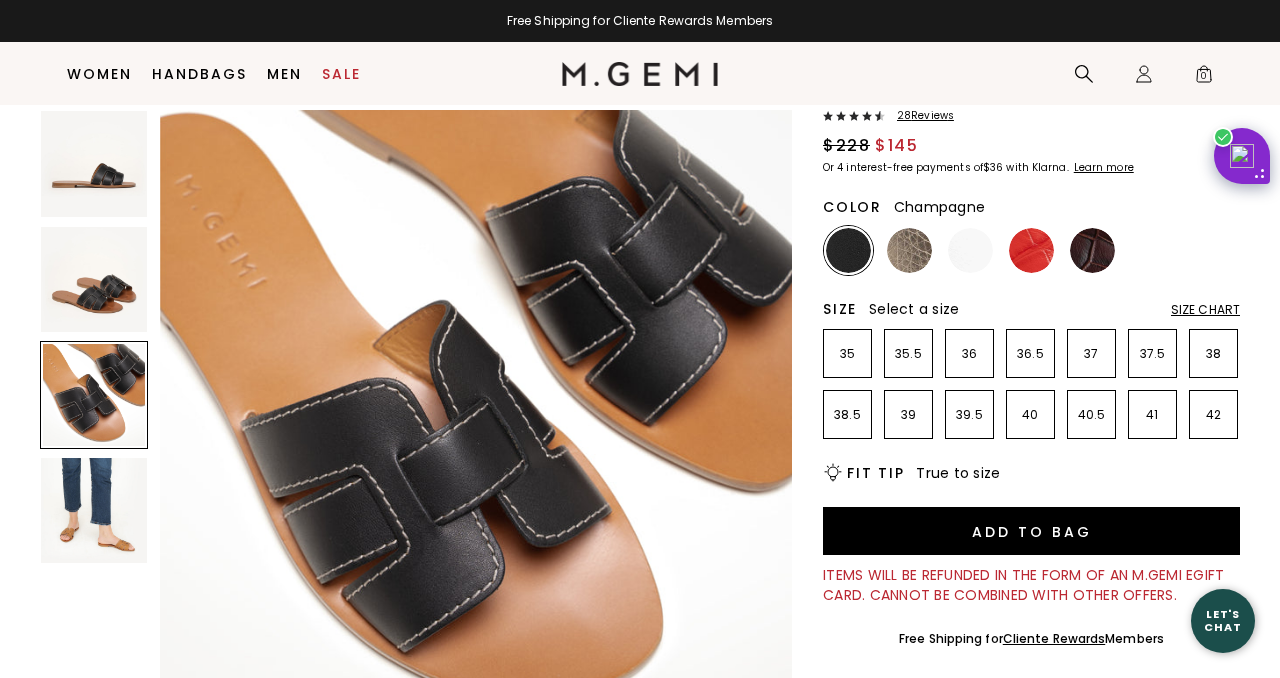 click at bounding box center [909, 250] 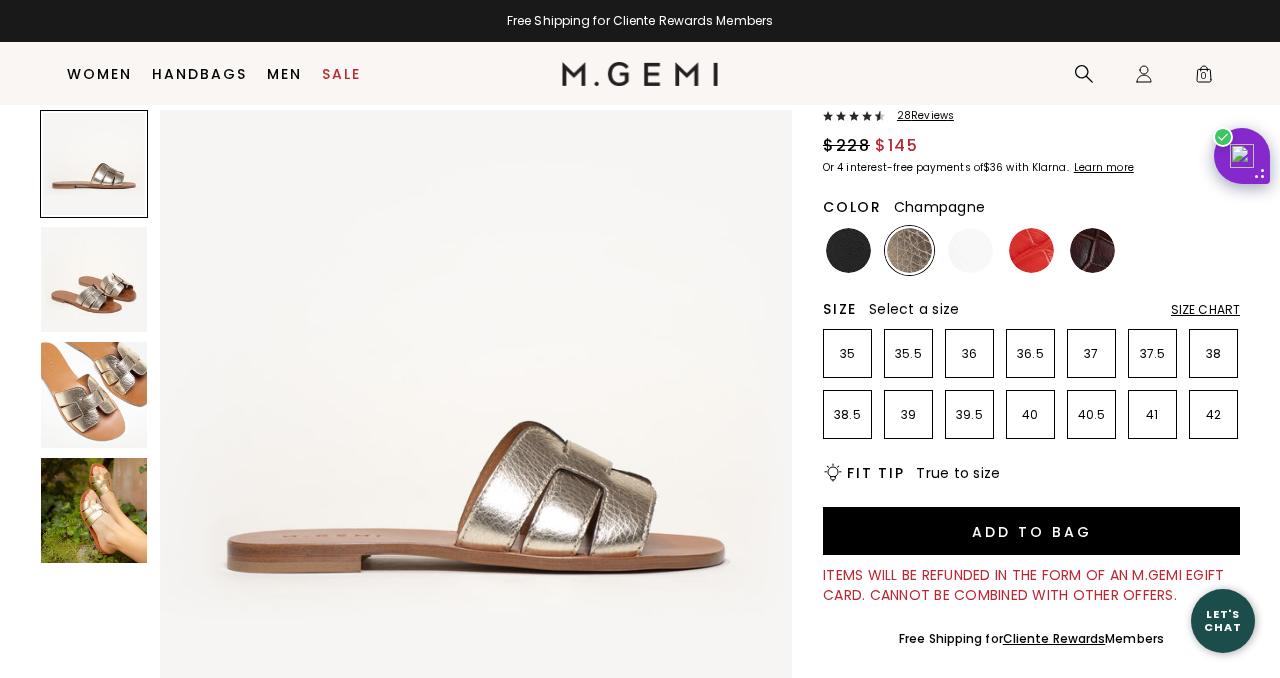 scroll, scrollTop: 0, scrollLeft: 0, axis: both 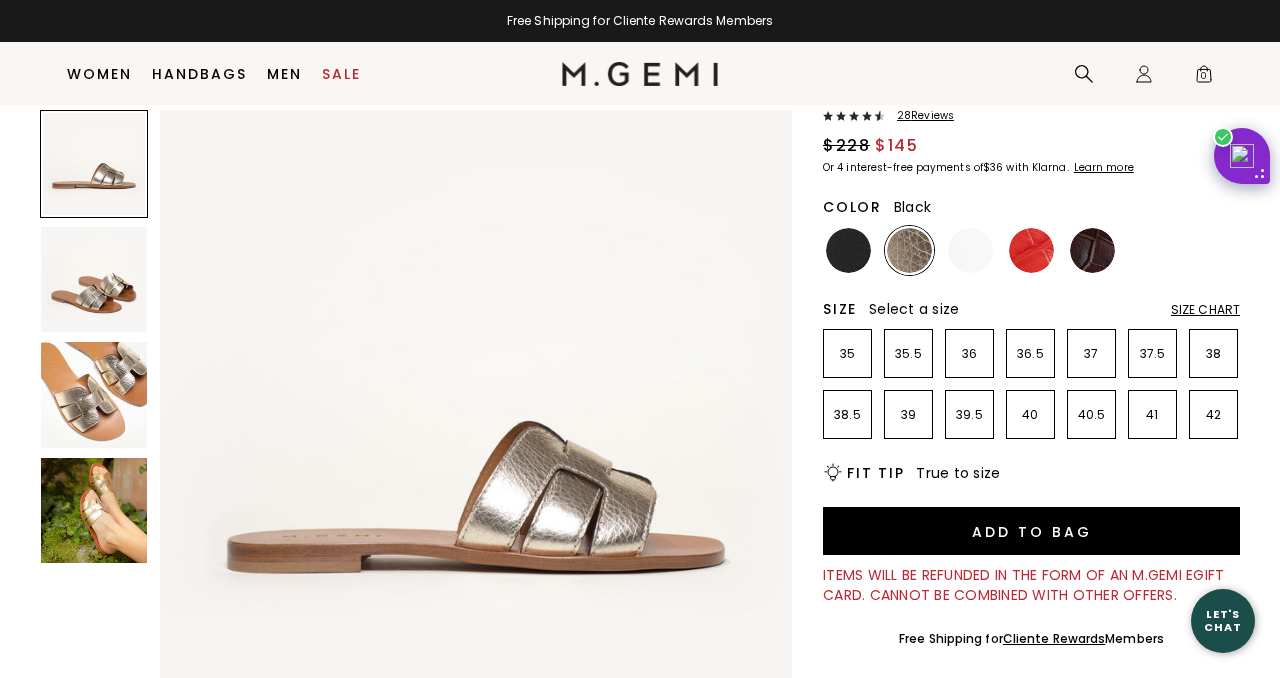 click at bounding box center [848, 250] 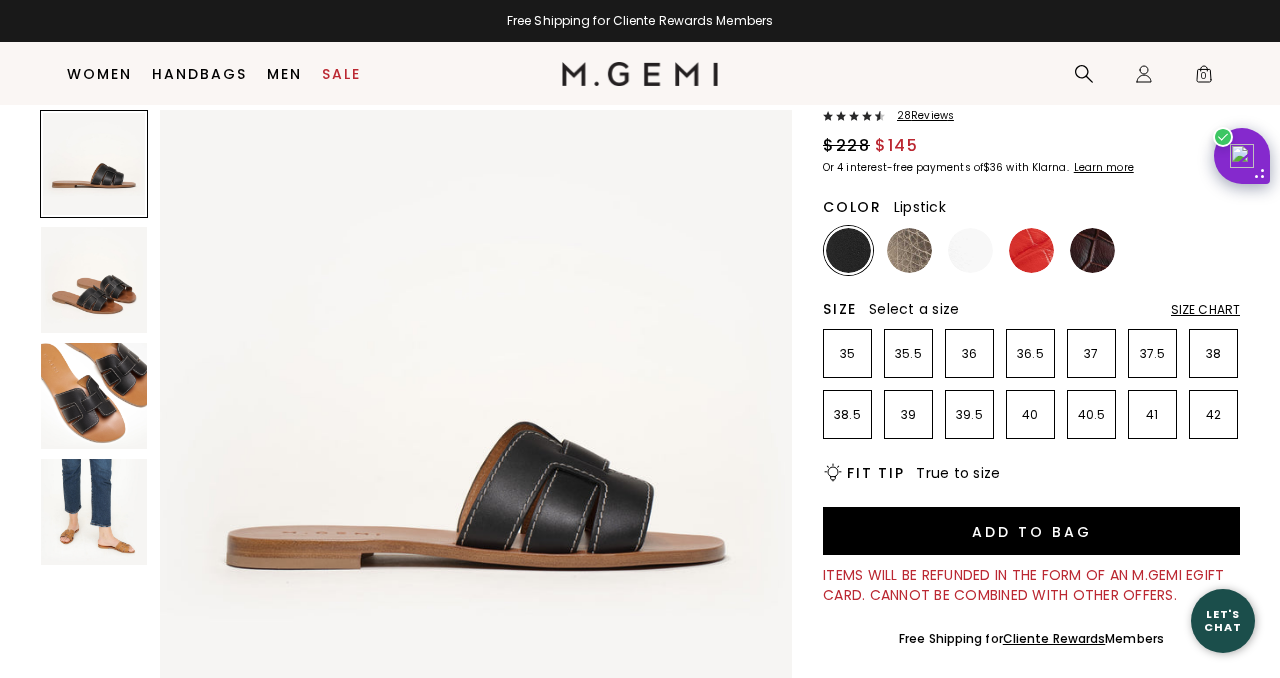 click at bounding box center (1092, 250) 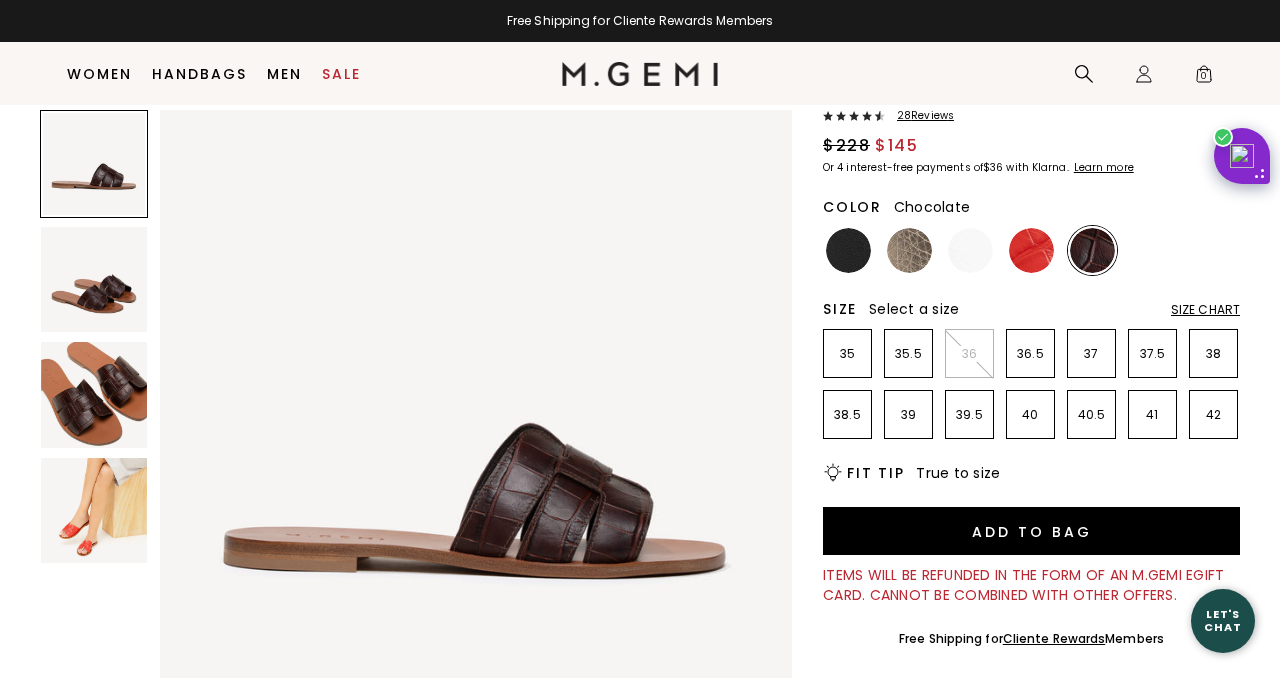 scroll, scrollTop: 0, scrollLeft: 0, axis: both 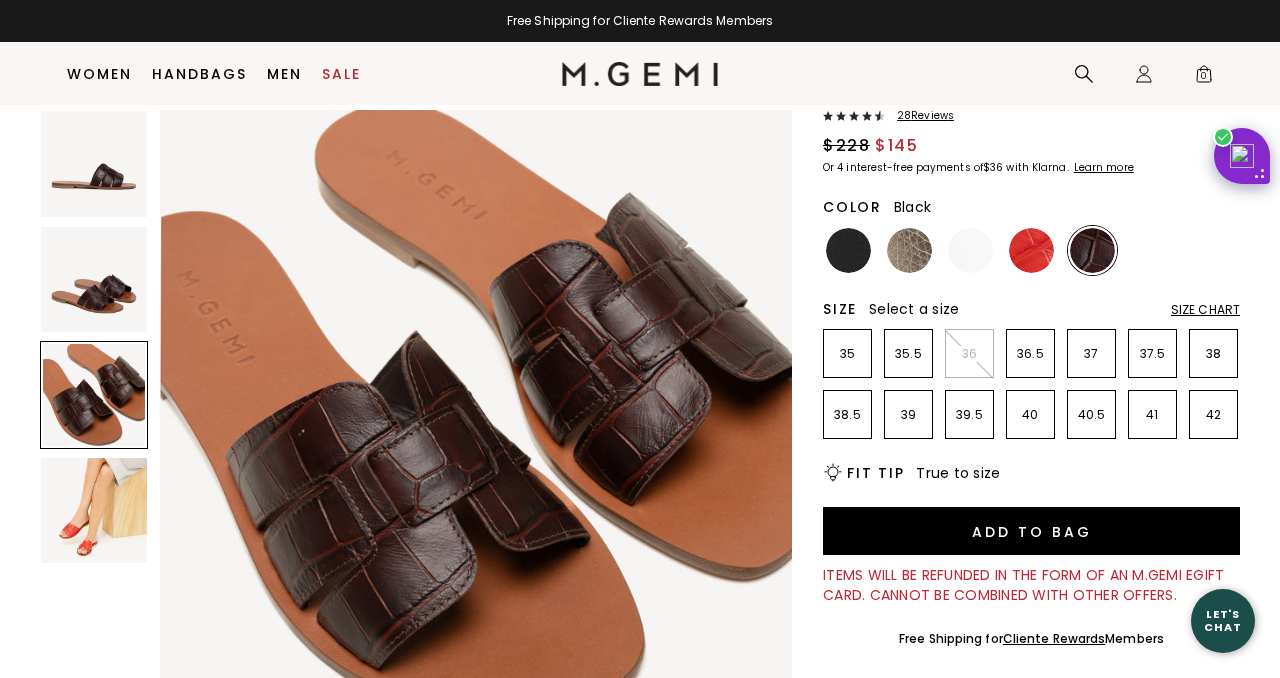 click at bounding box center (848, 250) 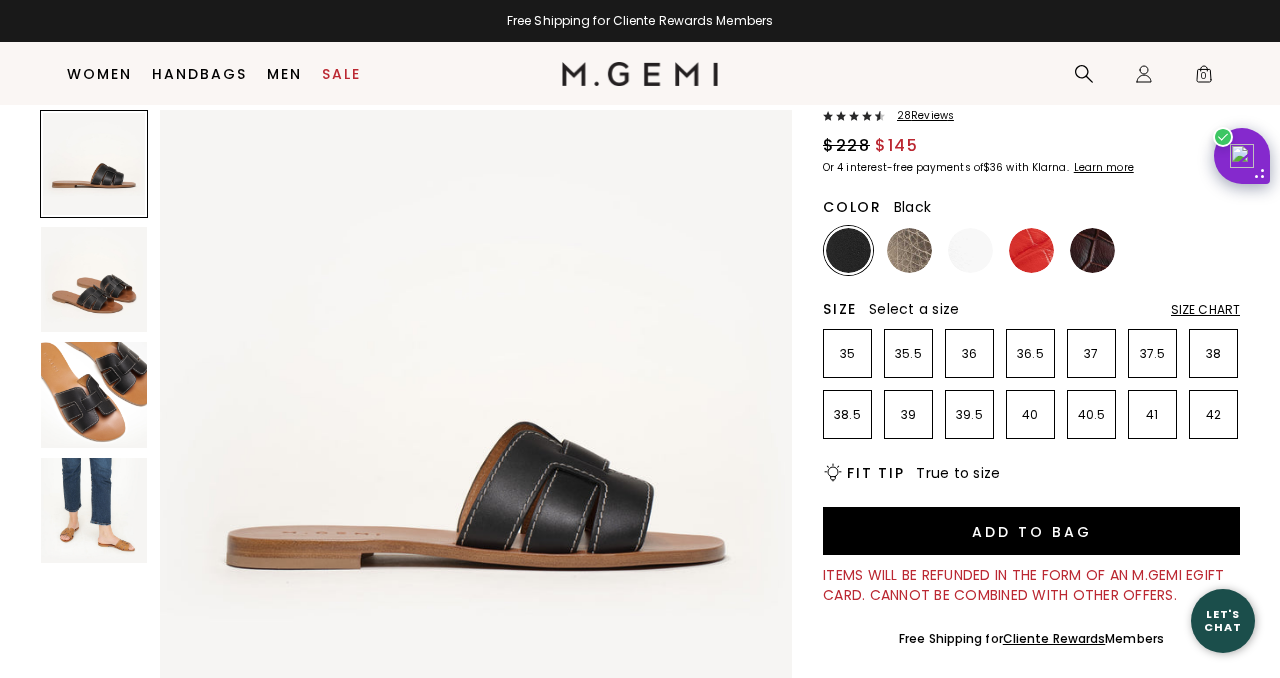scroll, scrollTop: 0, scrollLeft: 0, axis: both 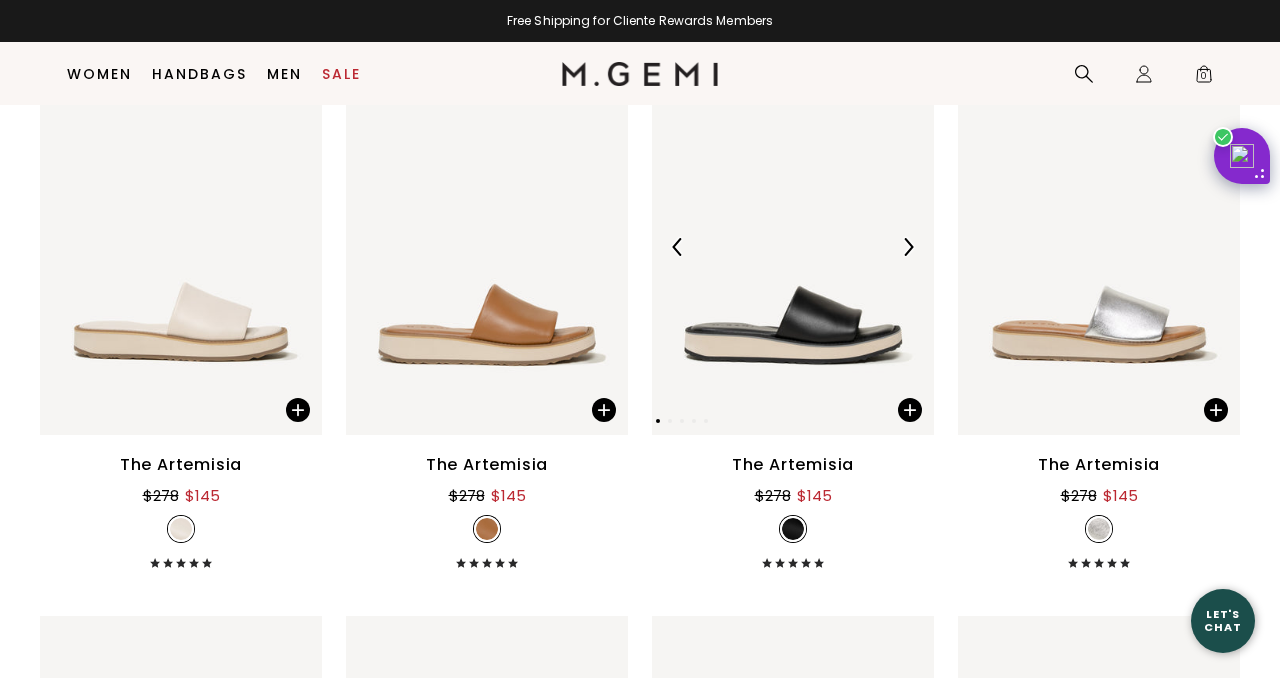click at bounding box center [793, 247] 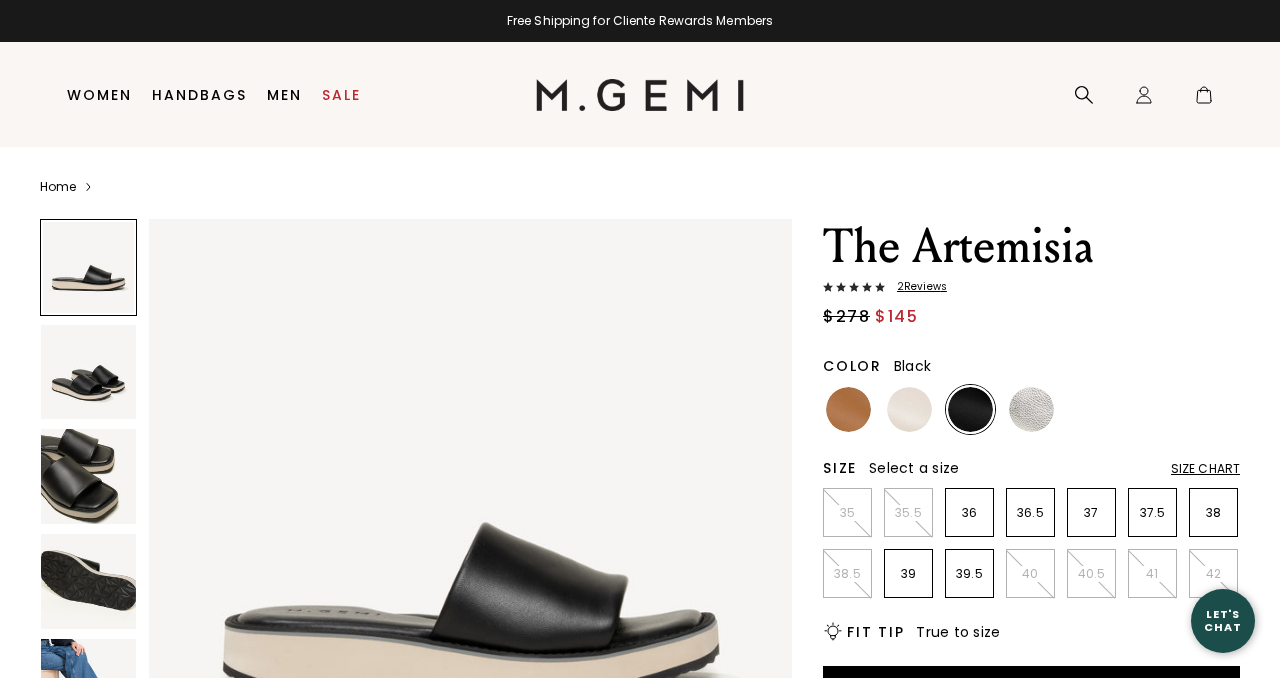 scroll, scrollTop: 0, scrollLeft: 0, axis: both 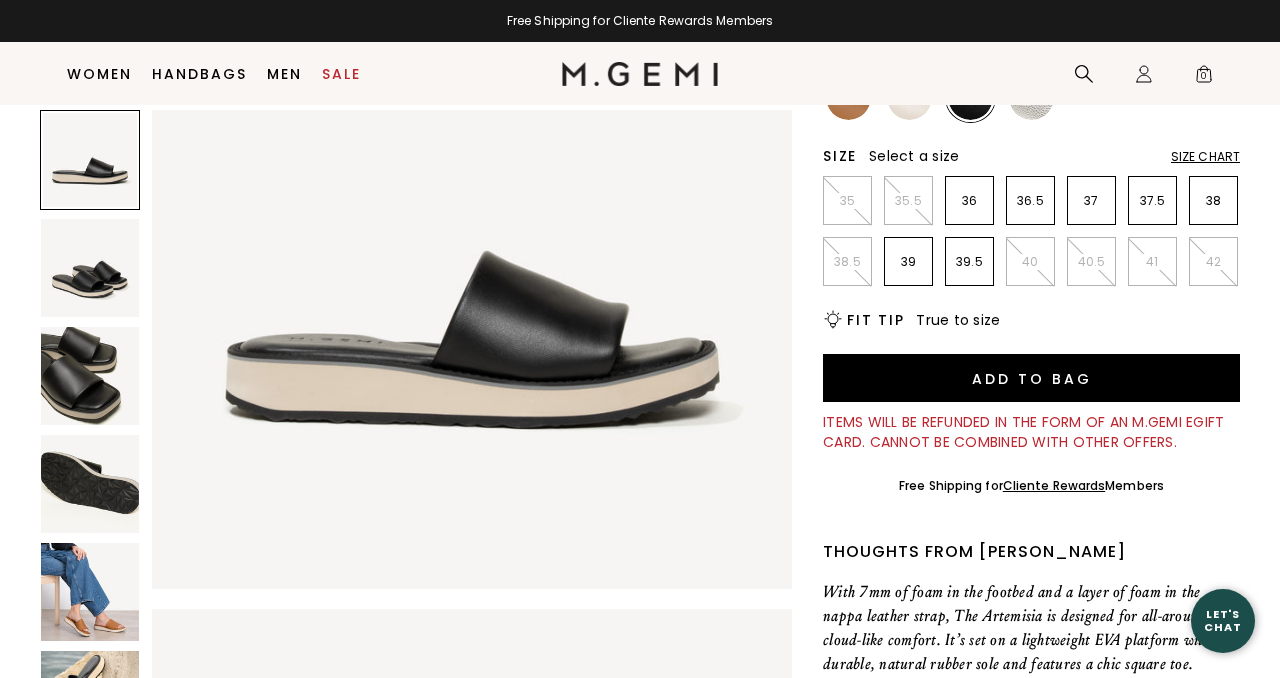click at bounding box center [90, 592] 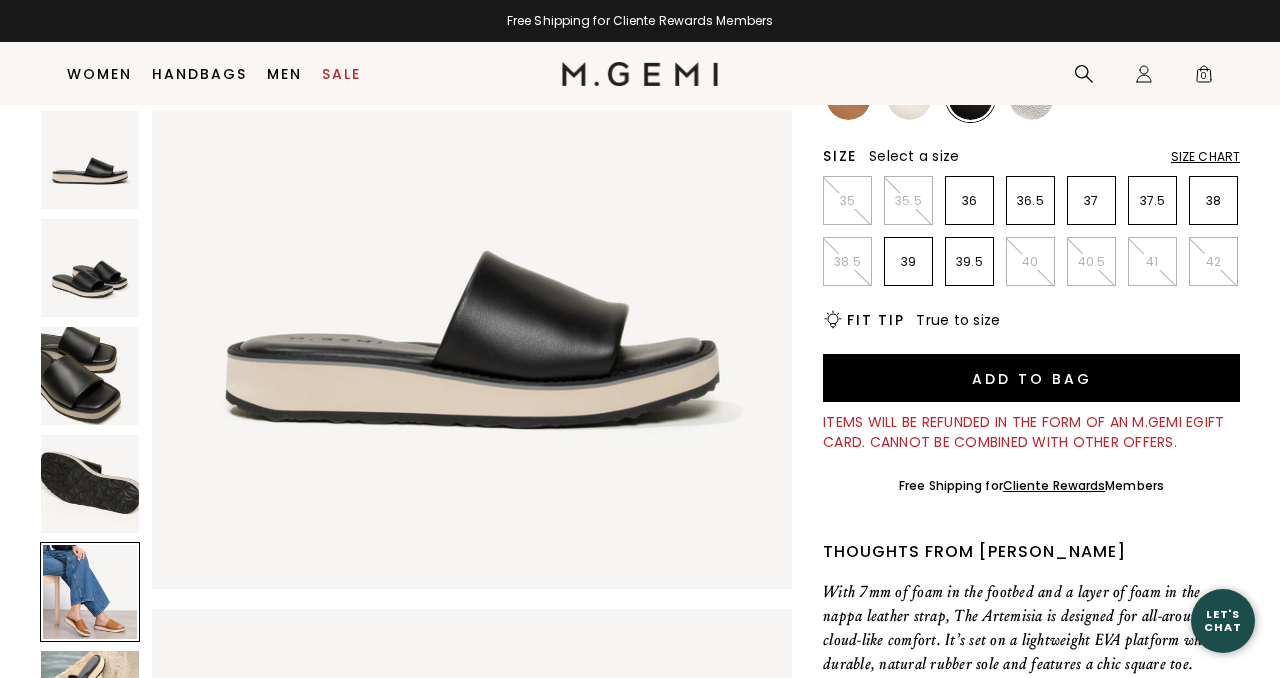 scroll, scrollTop: 292, scrollLeft: 0, axis: vertical 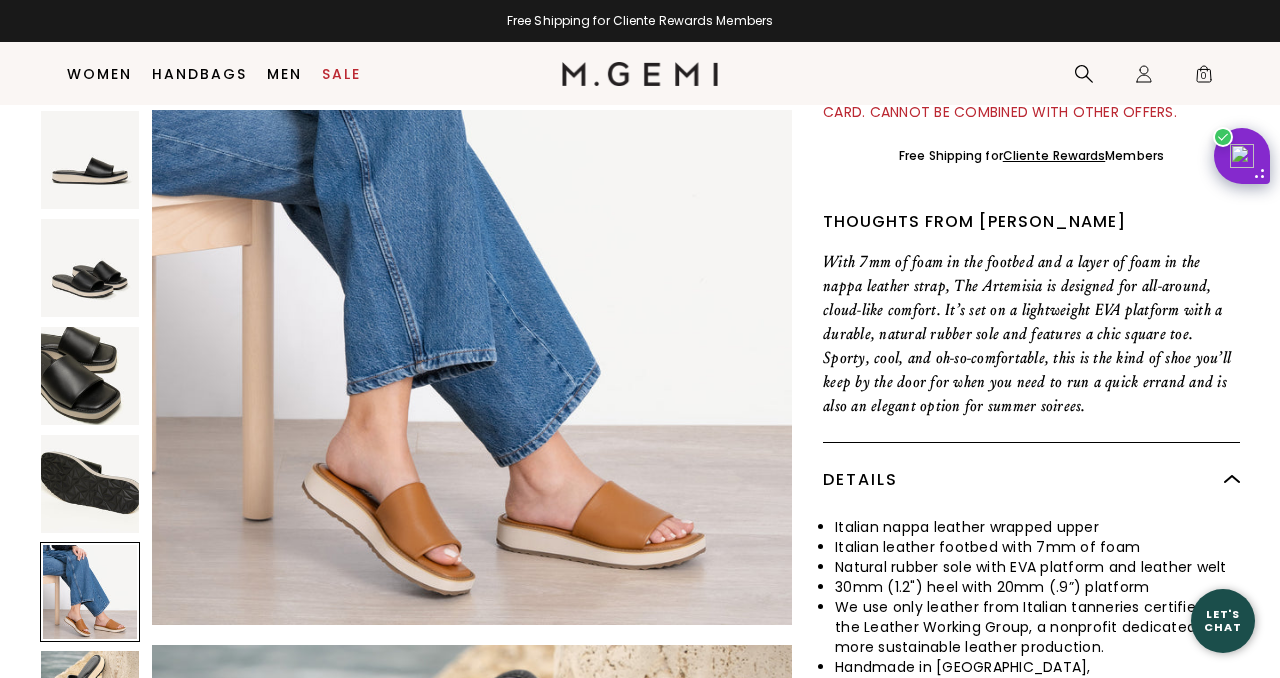 click at bounding box center [90, 592] 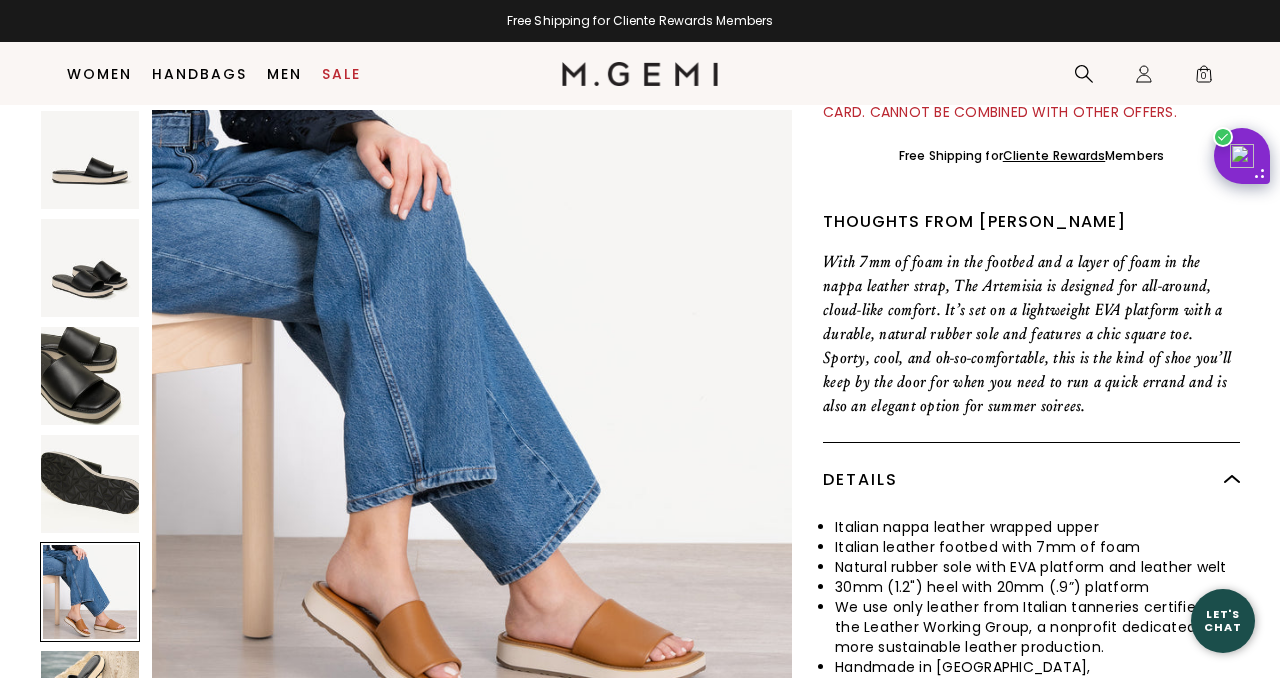 scroll, scrollTop: 2640, scrollLeft: 0, axis: vertical 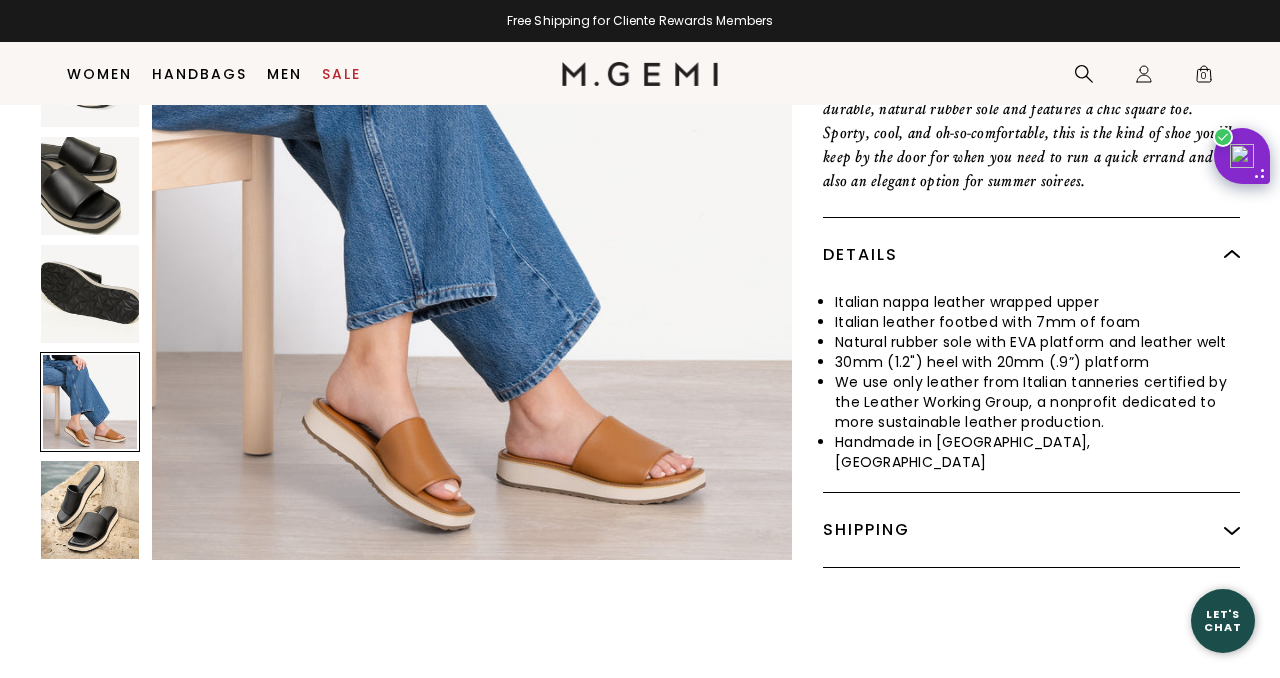 click at bounding box center (90, 510) 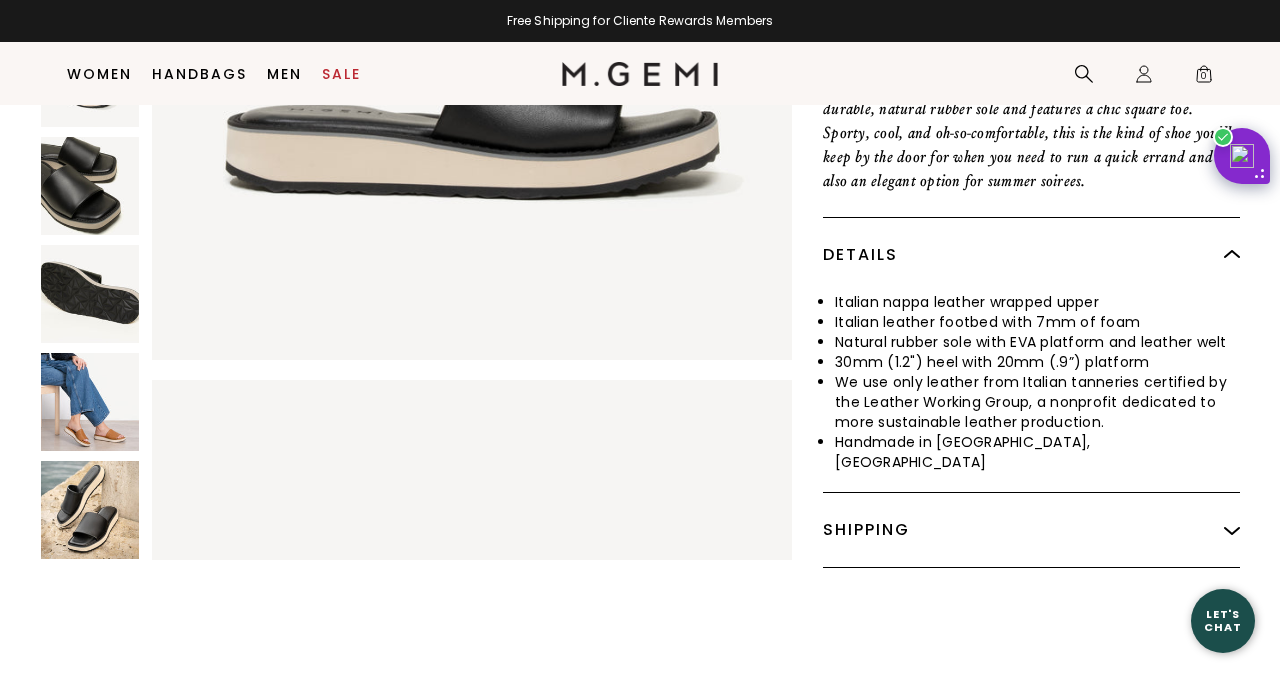 scroll, scrollTop: 0, scrollLeft: 0, axis: both 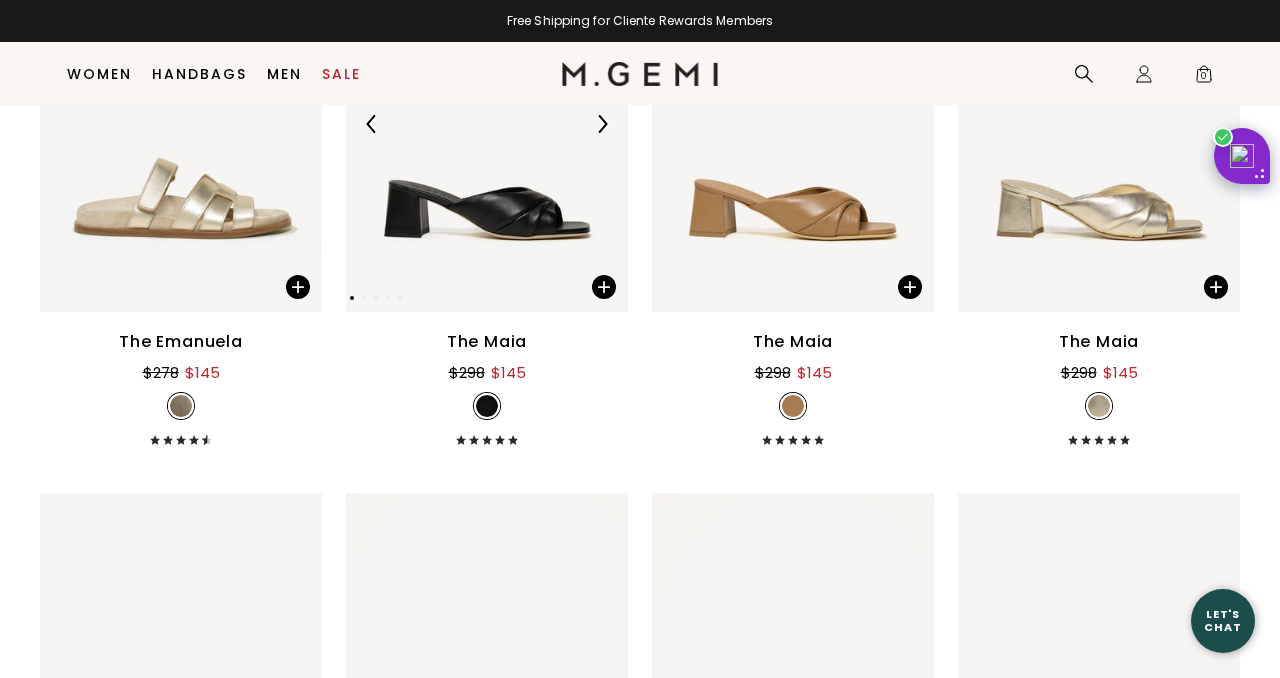 click at bounding box center (487, 124) 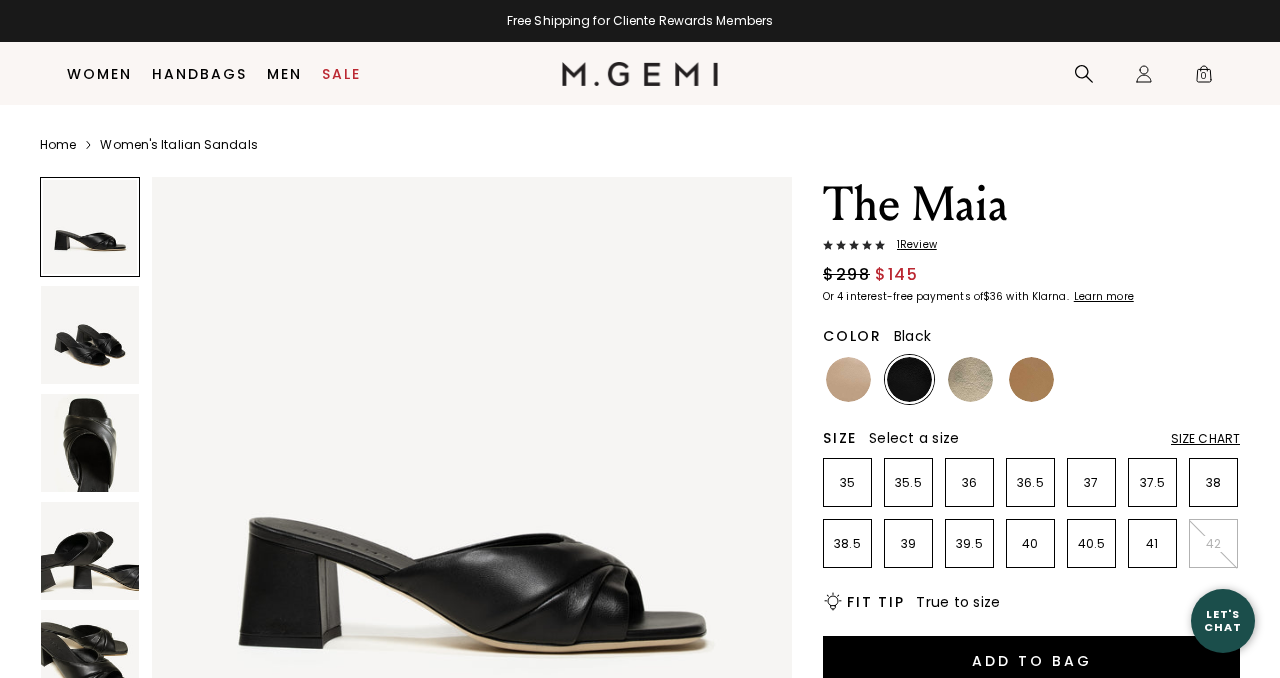 scroll, scrollTop: 219, scrollLeft: 0, axis: vertical 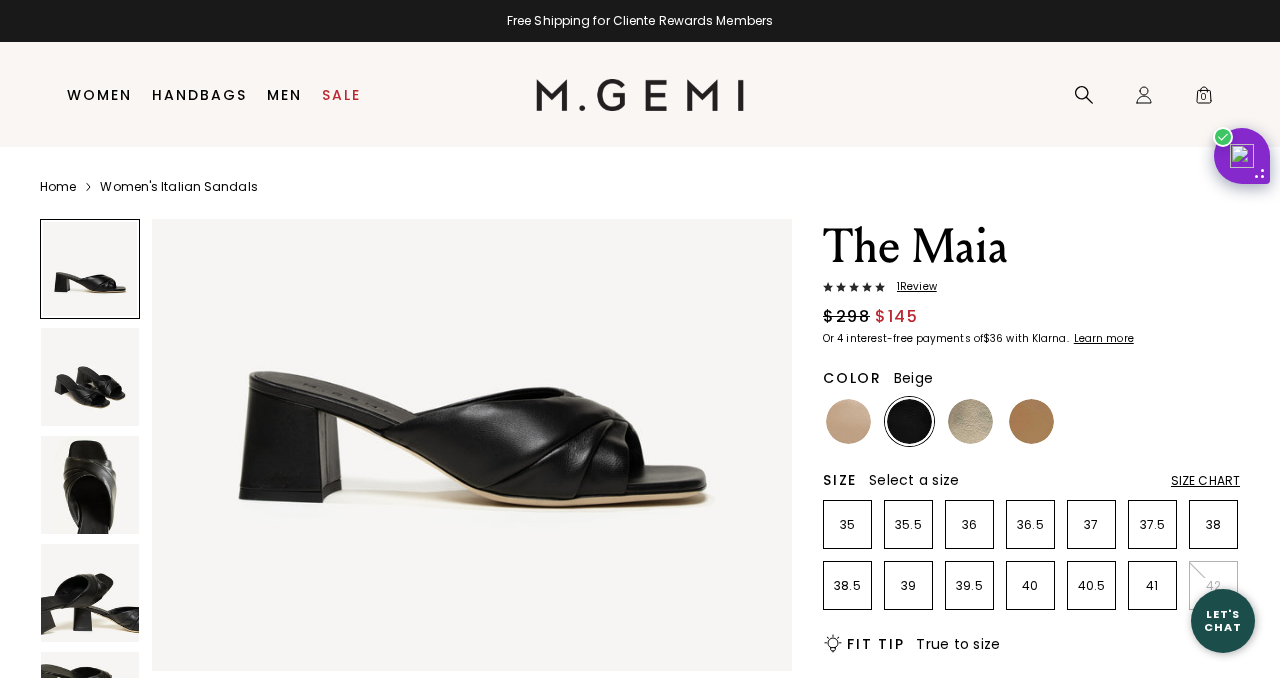 click at bounding box center [848, 421] 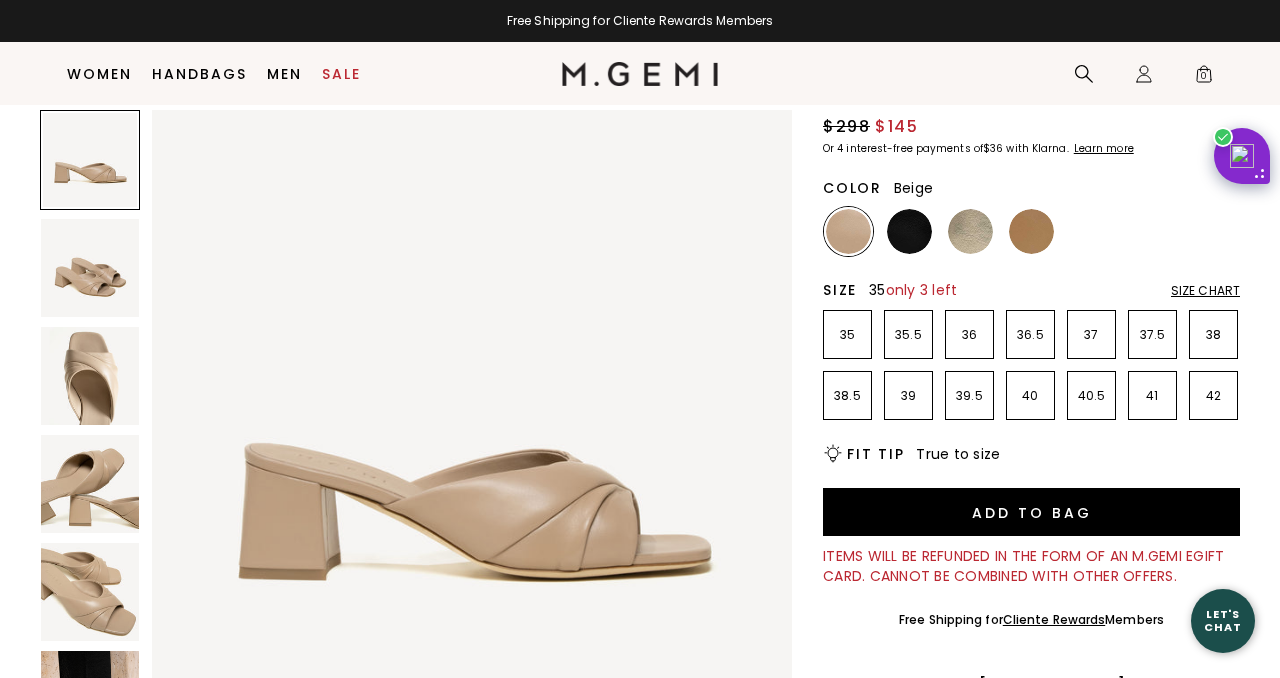 scroll, scrollTop: 152, scrollLeft: 0, axis: vertical 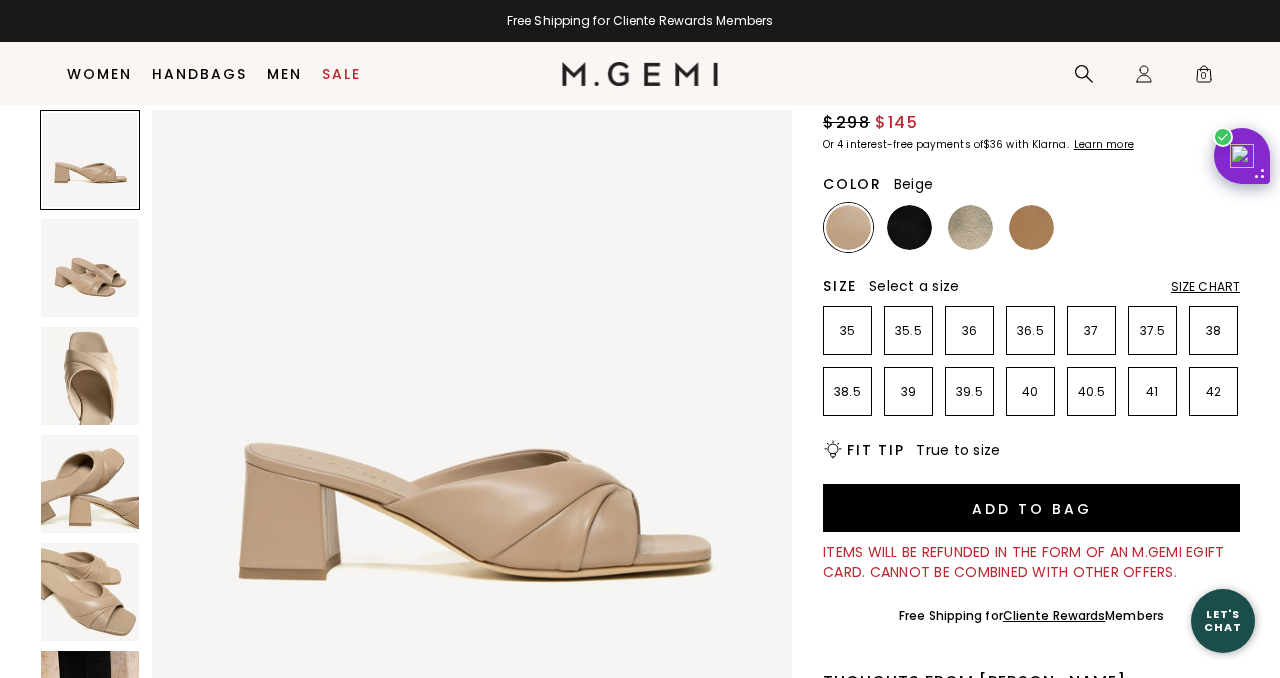 click on "Size Chart" at bounding box center [1205, 287] 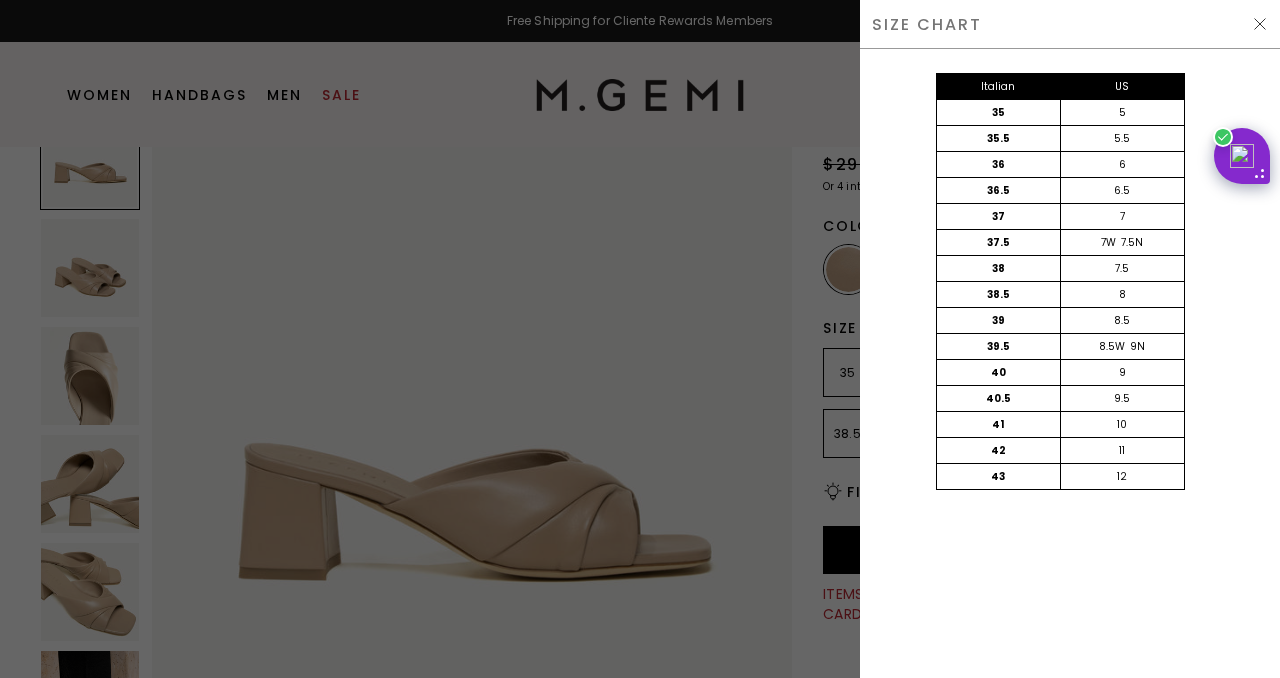 click at bounding box center (1260, 24) 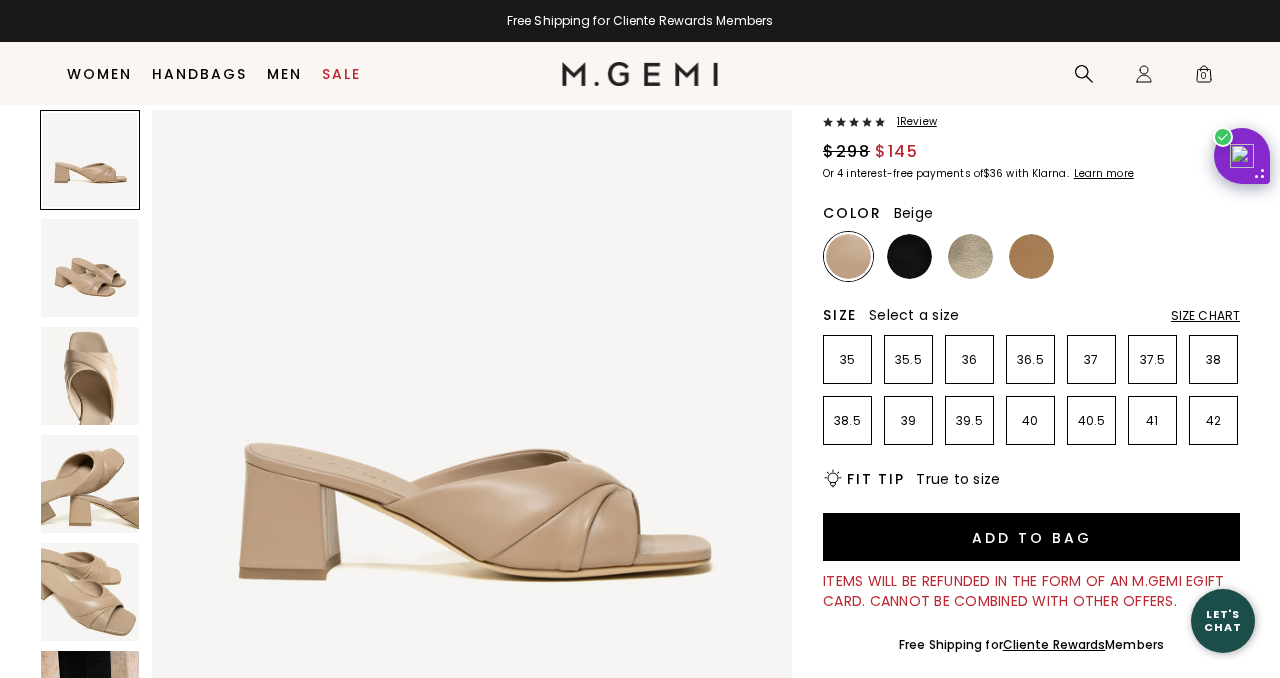 scroll, scrollTop: 110, scrollLeft: 0, axis: vertical 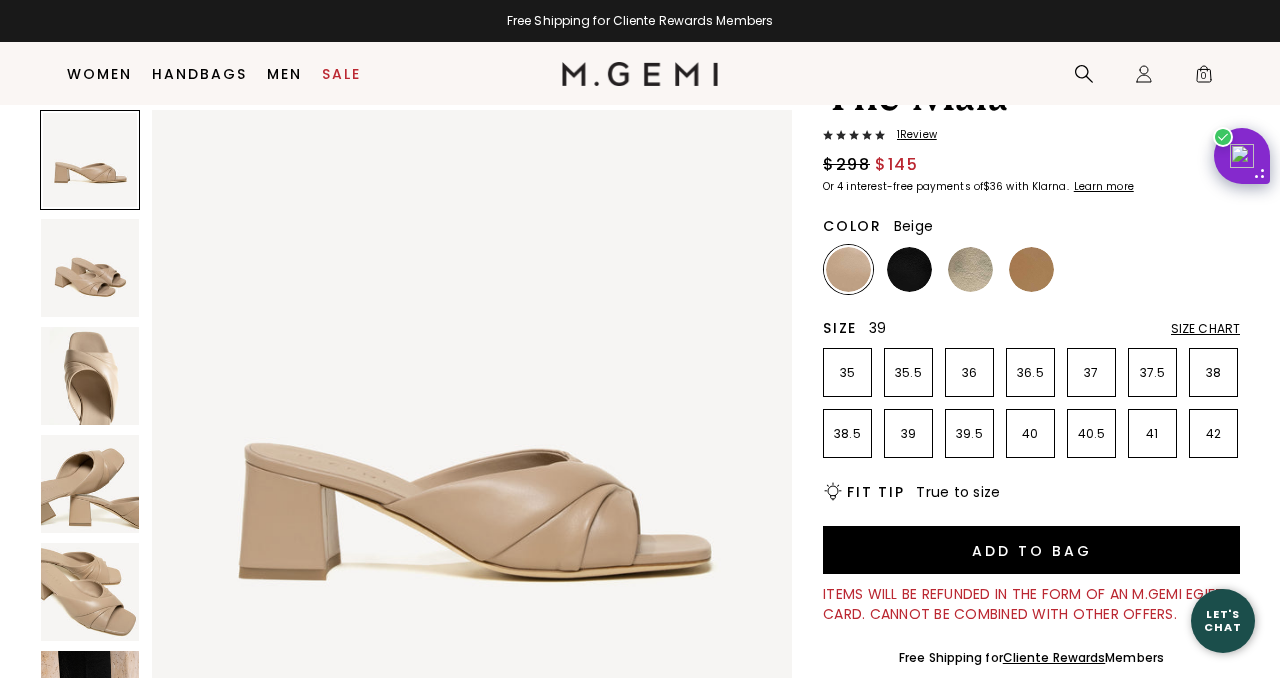 click on "39" at bounding box center (908, 434) 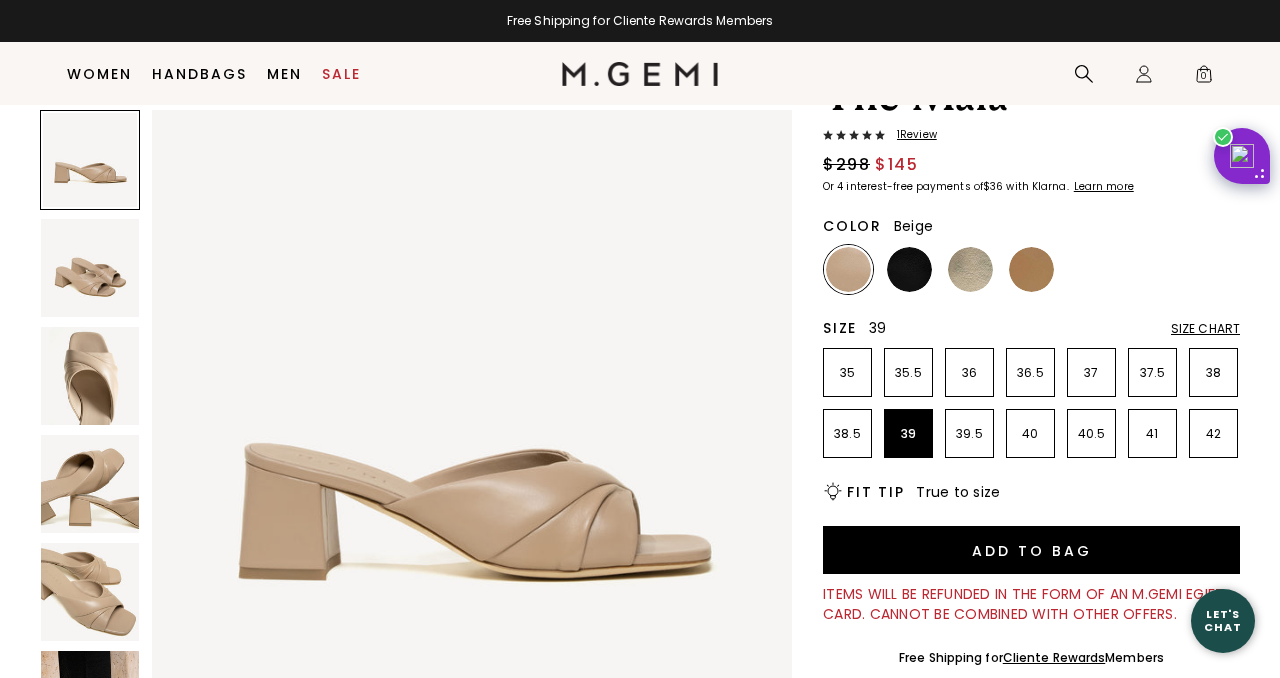 scroll, scrollTop: 0, scrollLeft: 0, axis: both 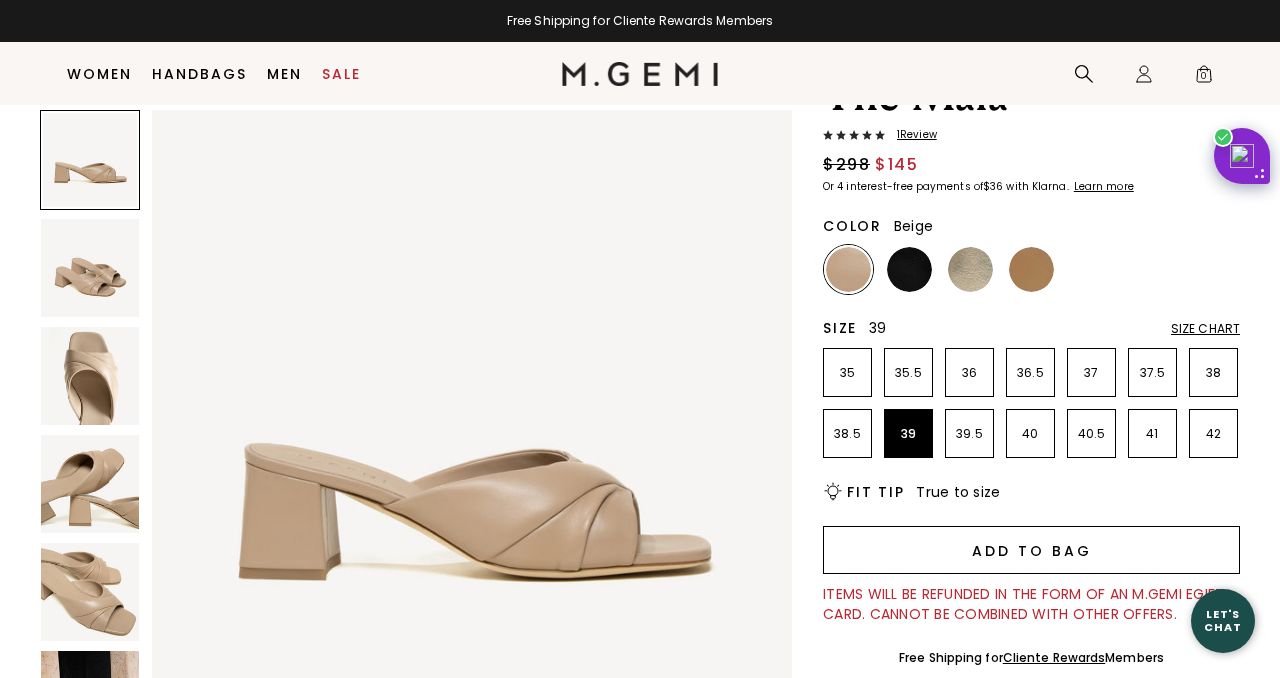 click on "Add to Bag" at bounding box center (1031, 550) 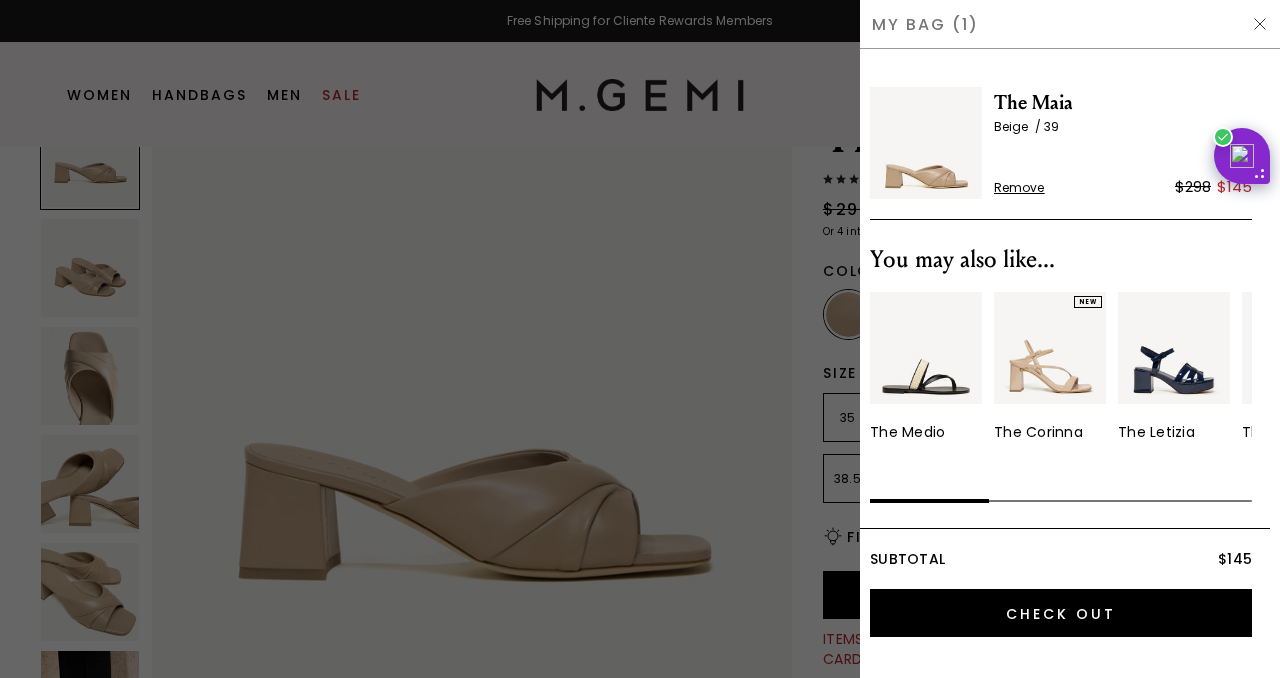 scroll, scrollTop: 1, scrollLeft: 0, axis: vertical 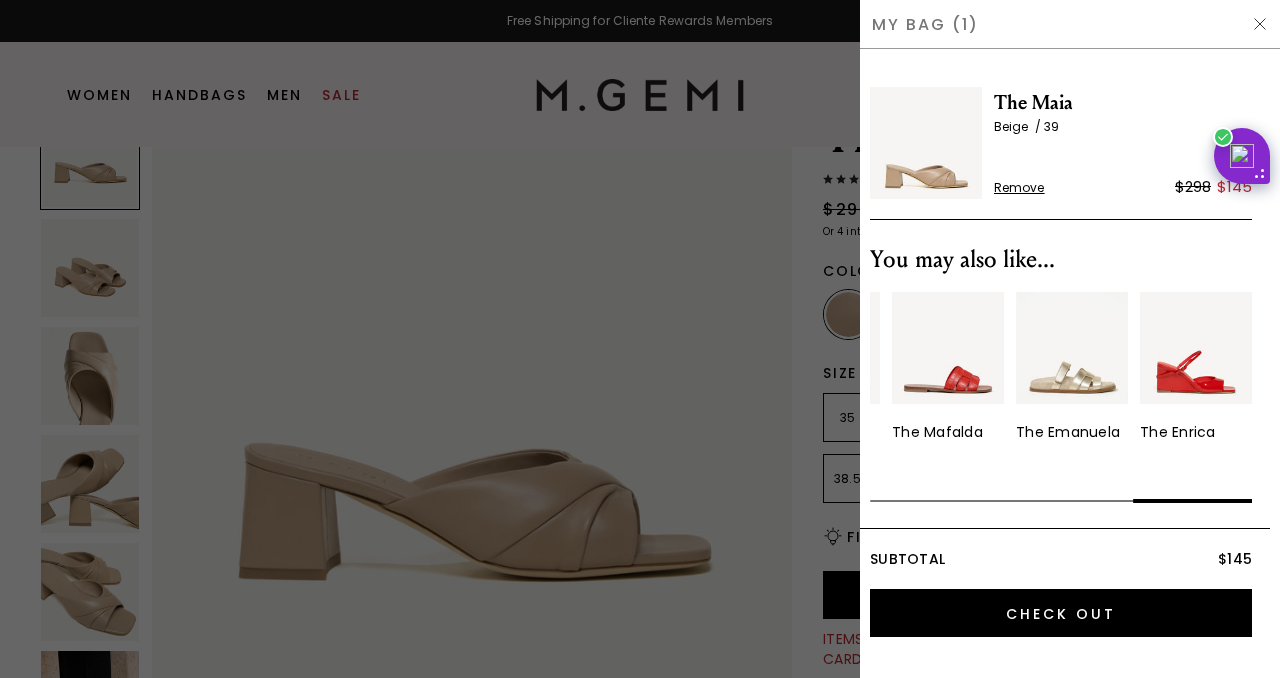 click at bounding box center (1260, 24) 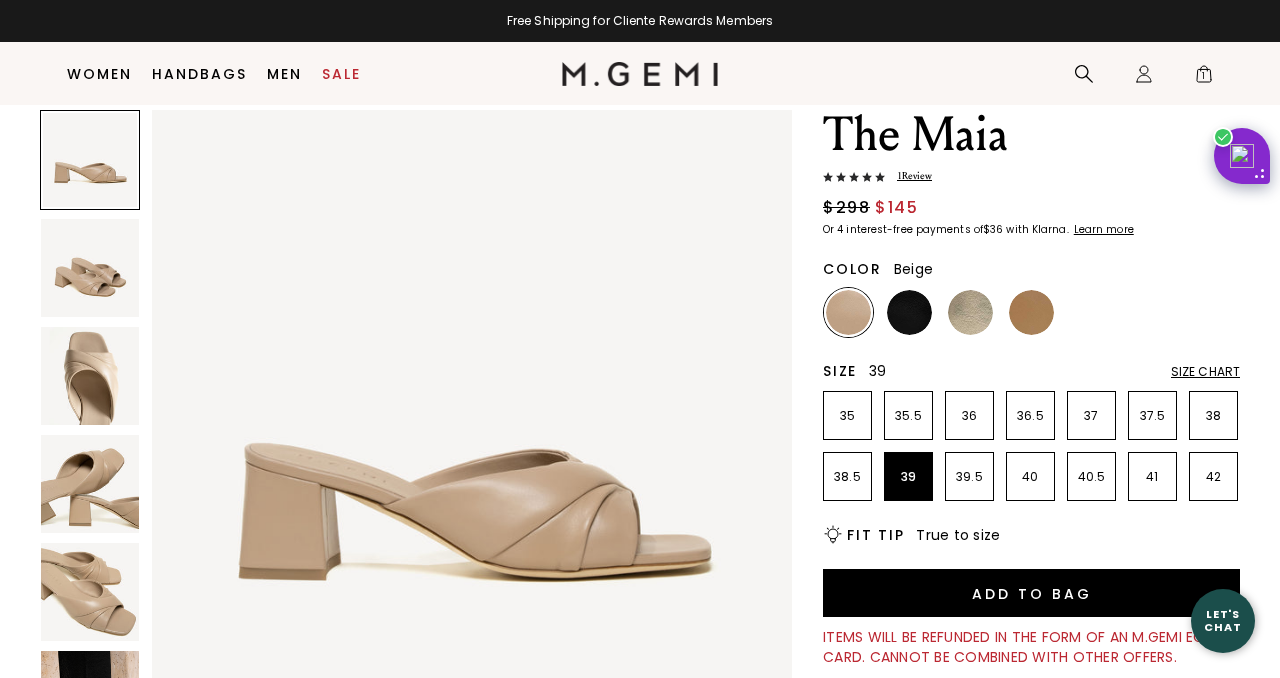 scroll, scrollTop: 68, scrollLeft: 0, axis: vertical 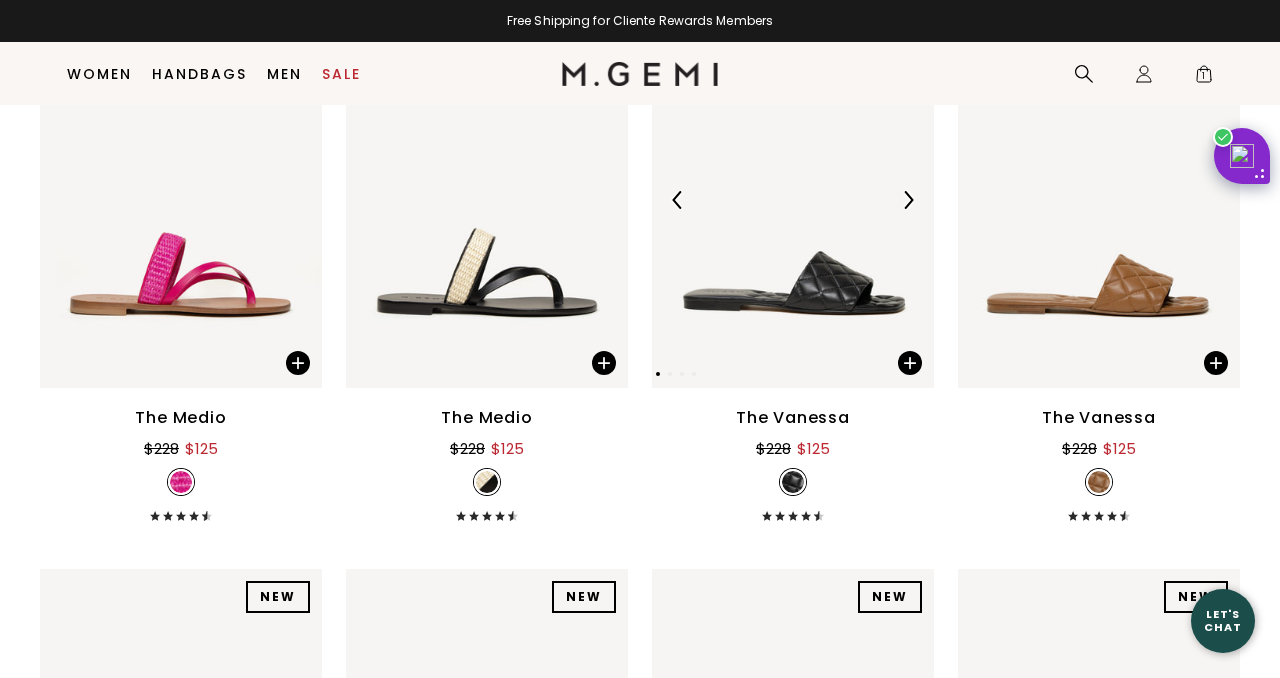 click at bounding box center (793, 200) 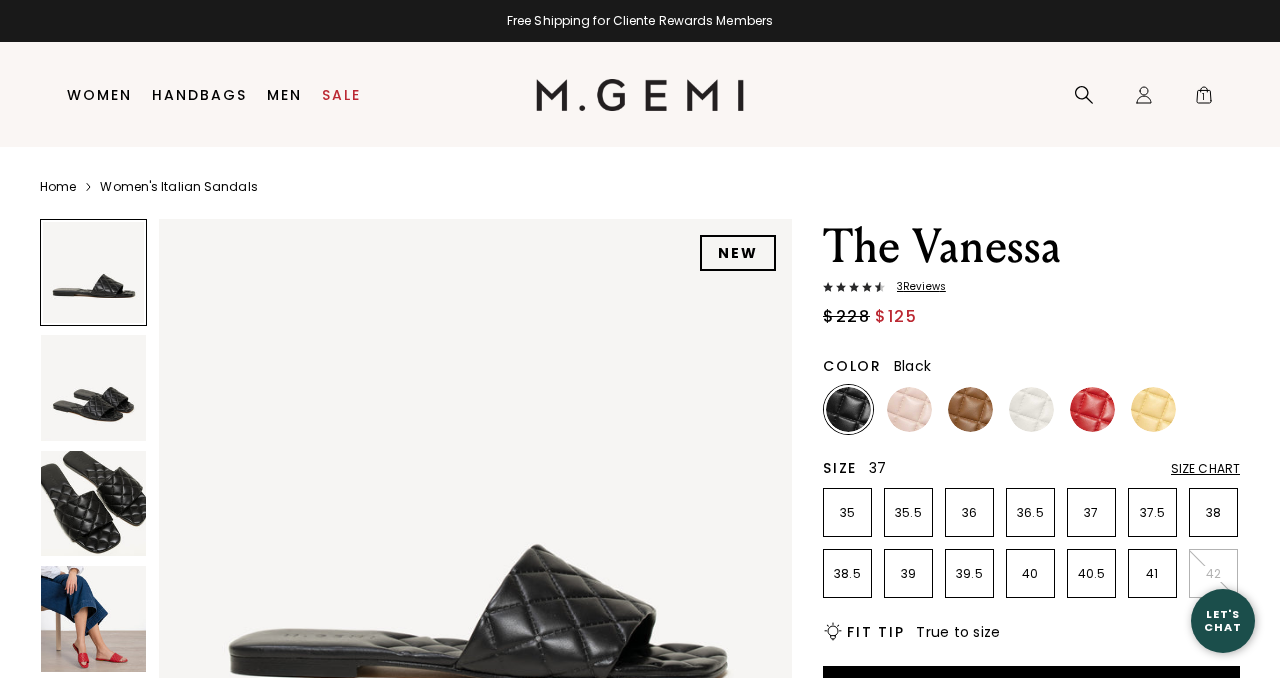 scroll, scrollTop: 0, scrollLeft: 0, axis: both 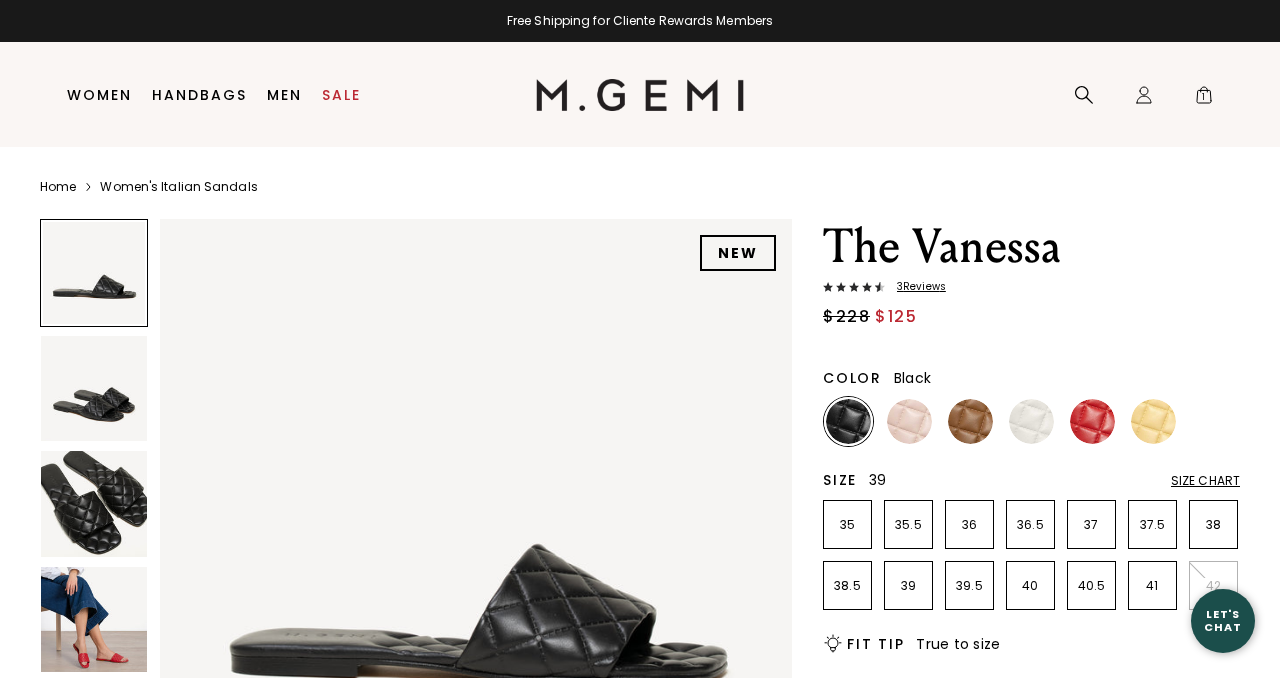click on "39" at bounding box center (908, 586) 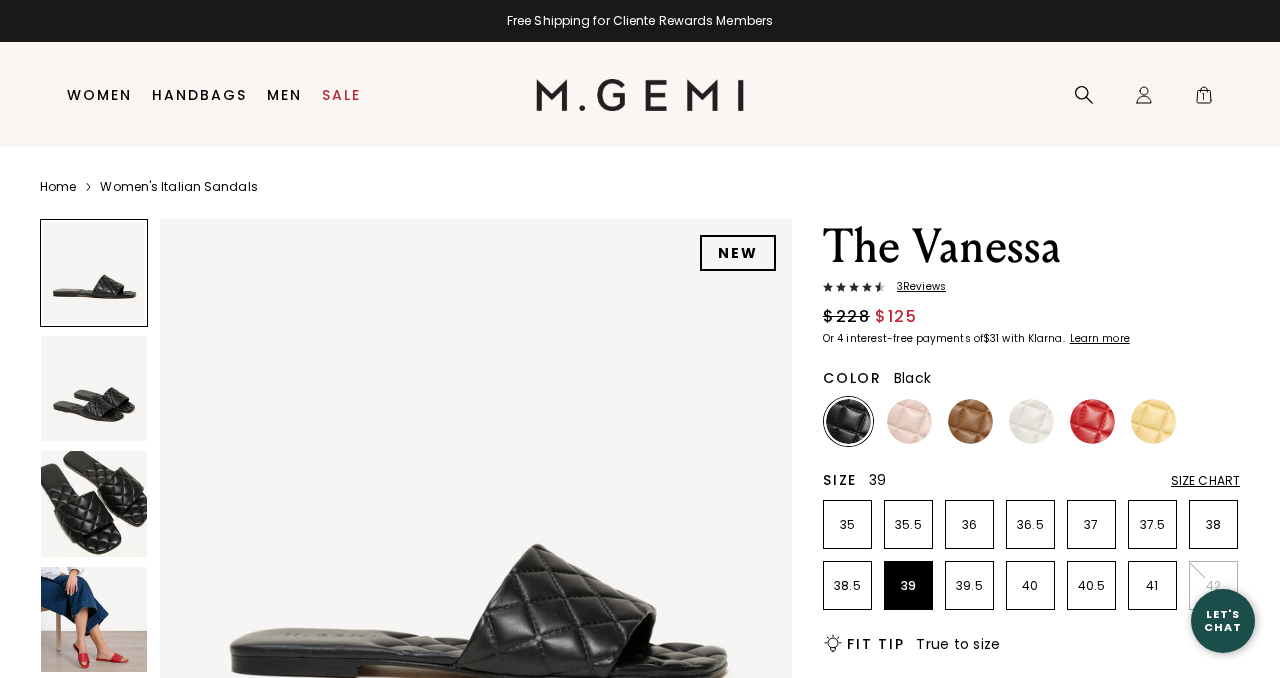 scroll, scrollTop: 0, scrollLeft: 0, axis: both 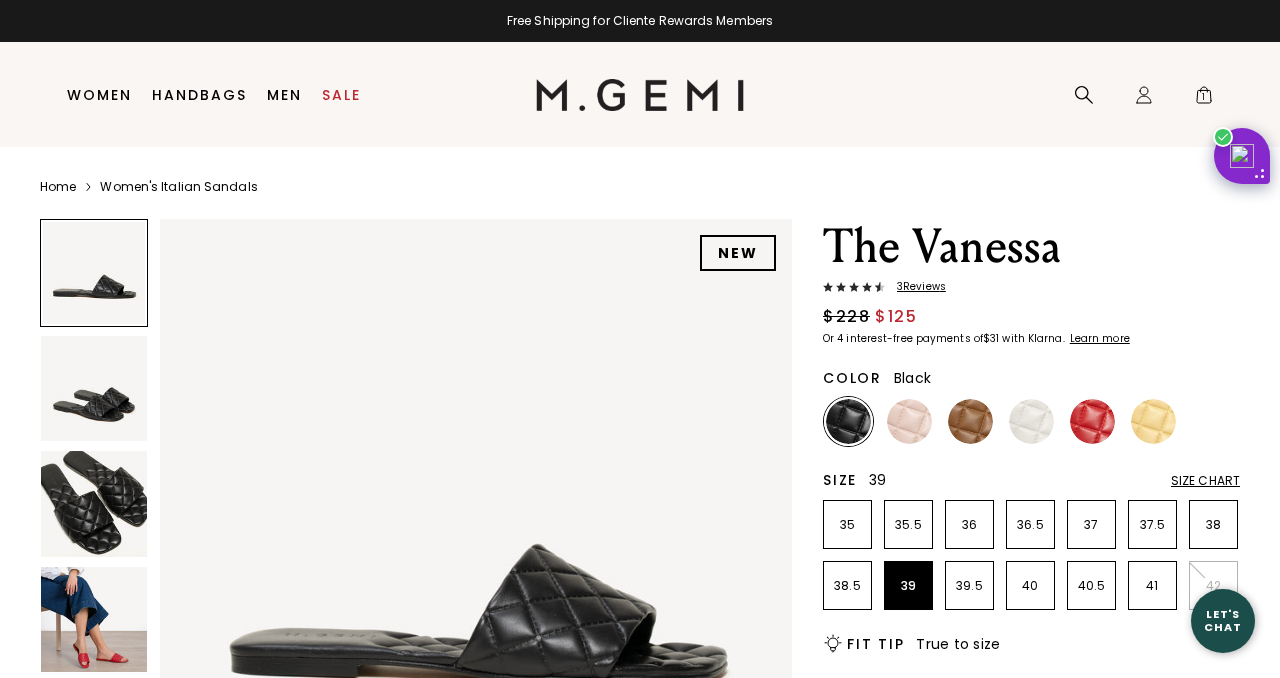click on "3  Review s" at bounding box center (915, 287) 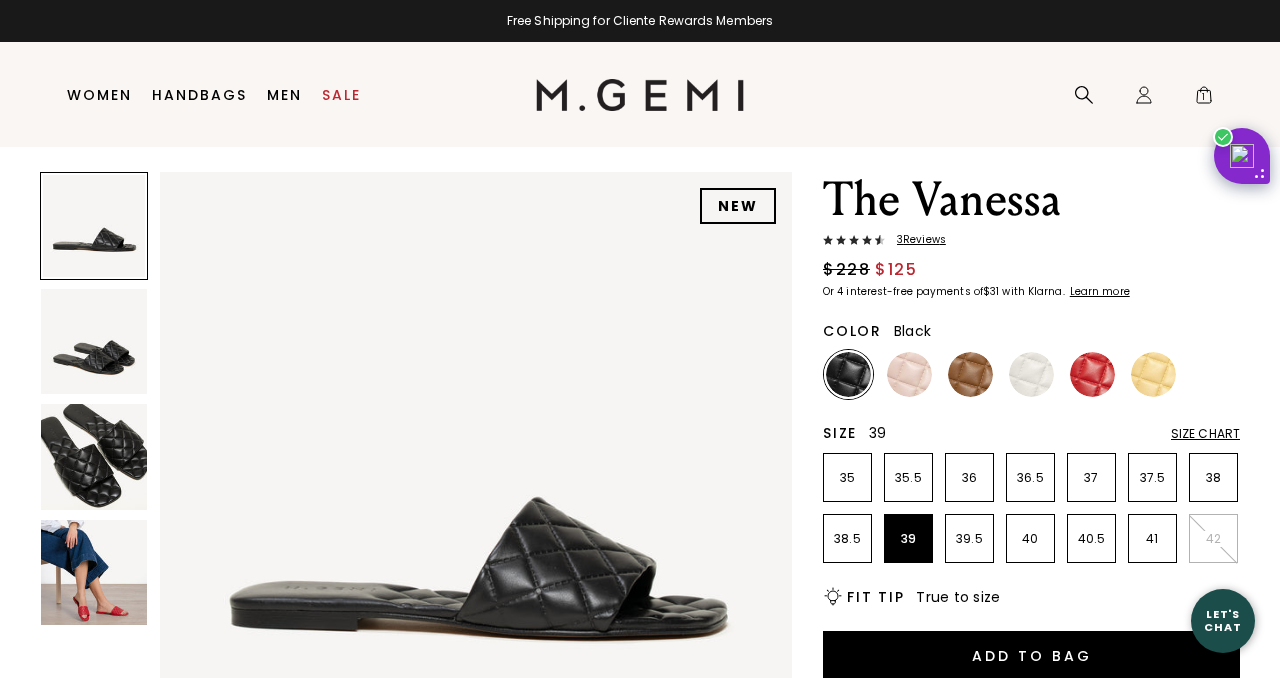 scroll, scrollTop: 0, scrollLeft: 0, axis: both 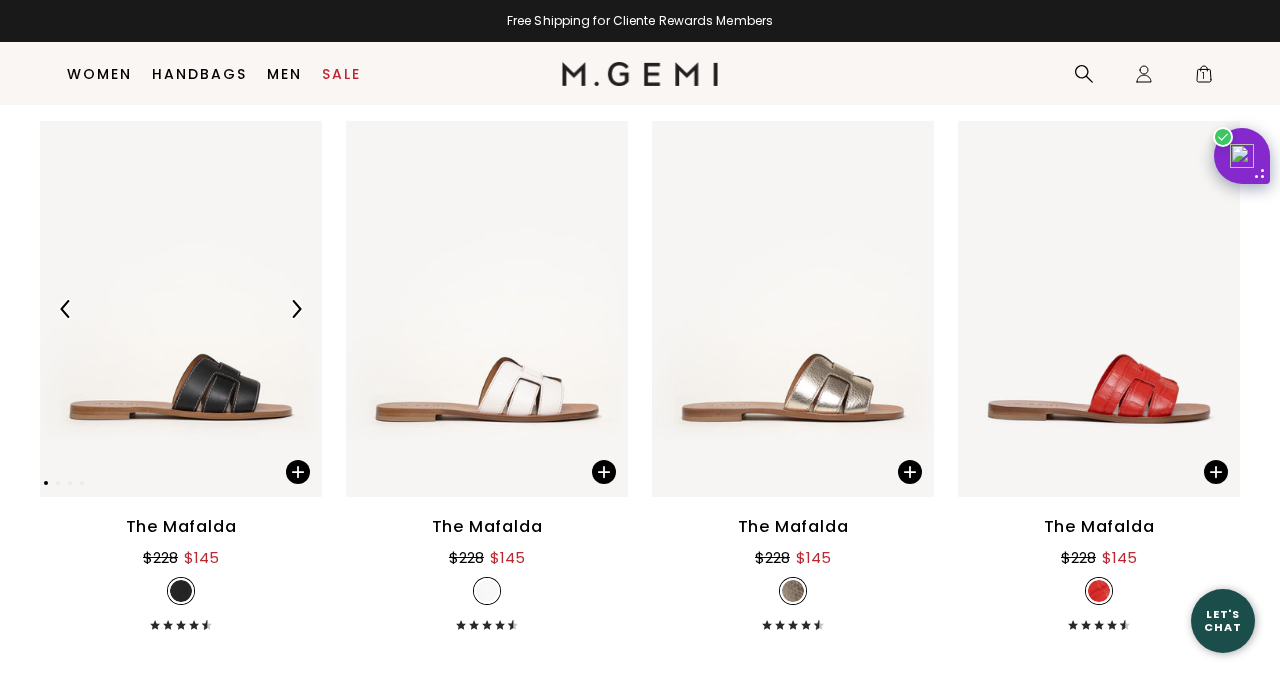 click at bounding box center (181, 309) 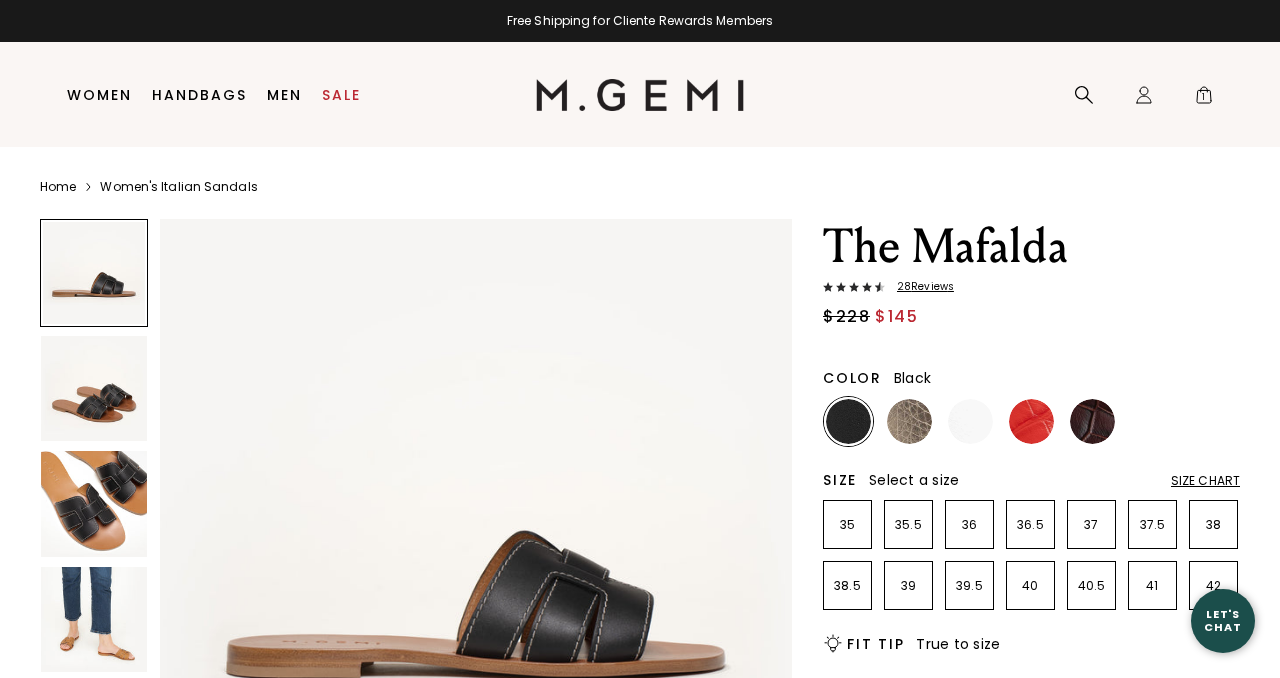 click at bounding box center (94, 620) 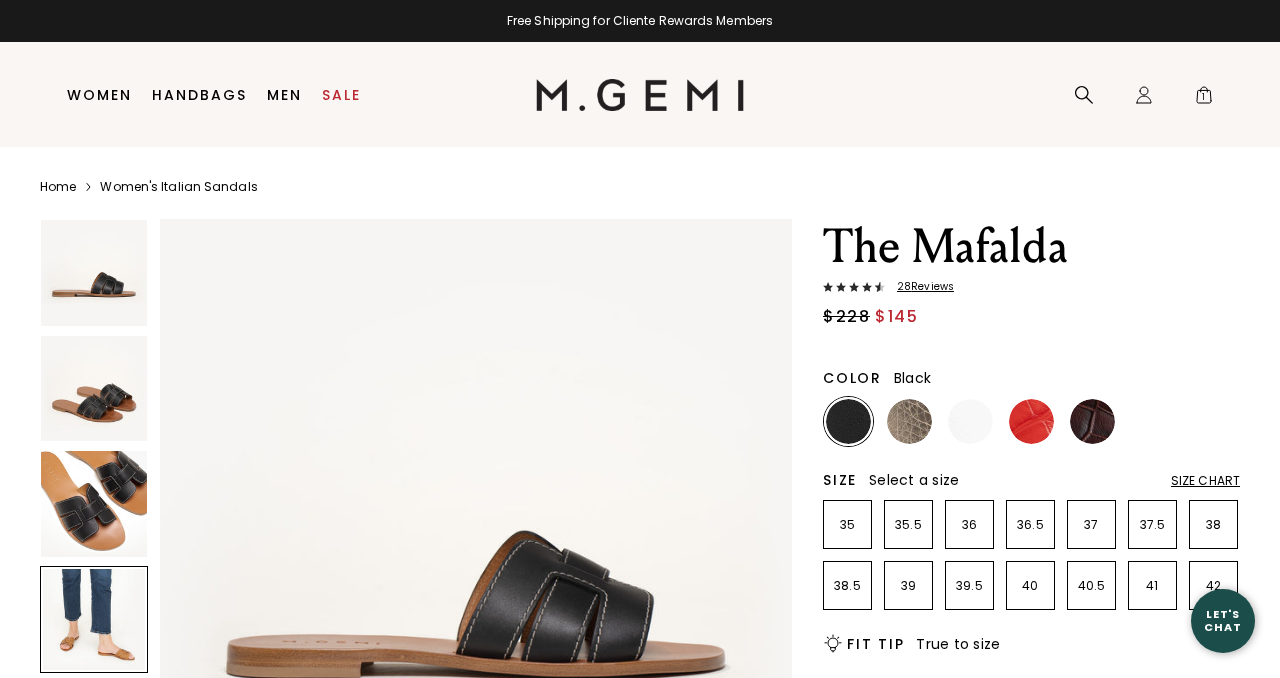 scroll, scrollTop: 0, scrollLeft: 0, axis: both 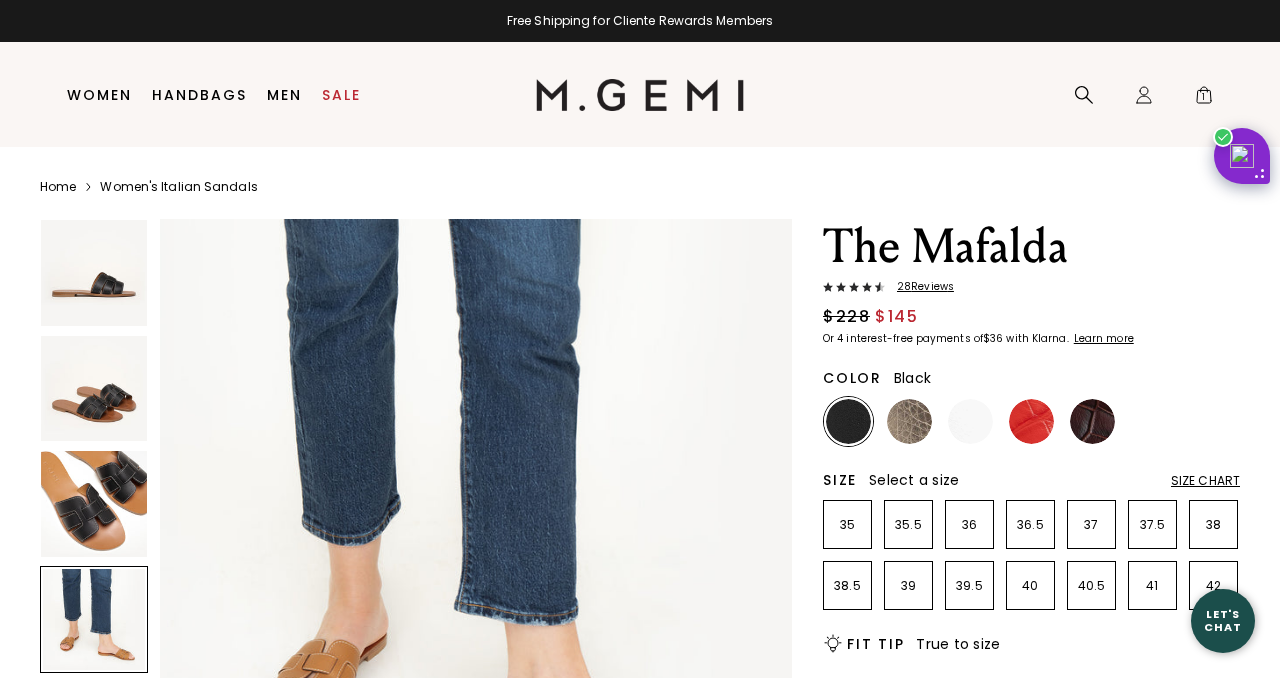 click on "28  Review s" at bounding box center [919, 287] 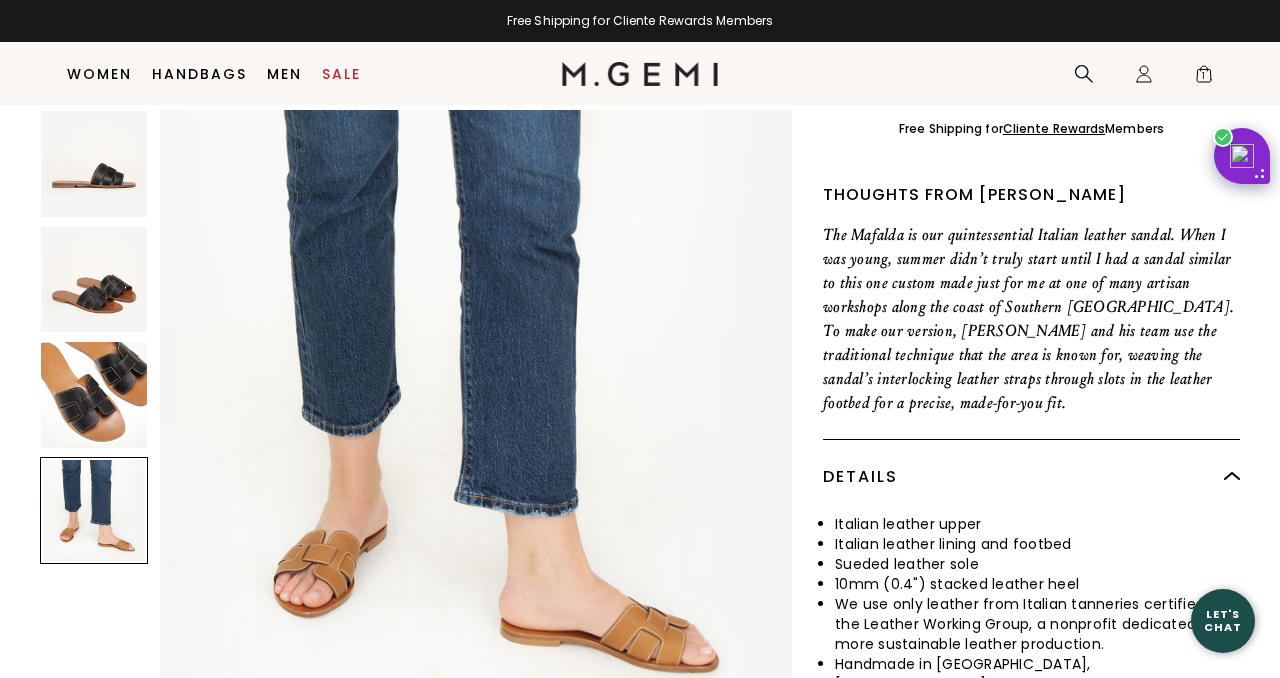 scroll, scrollTop: 640, scrollLeft: 0, axis: vertical 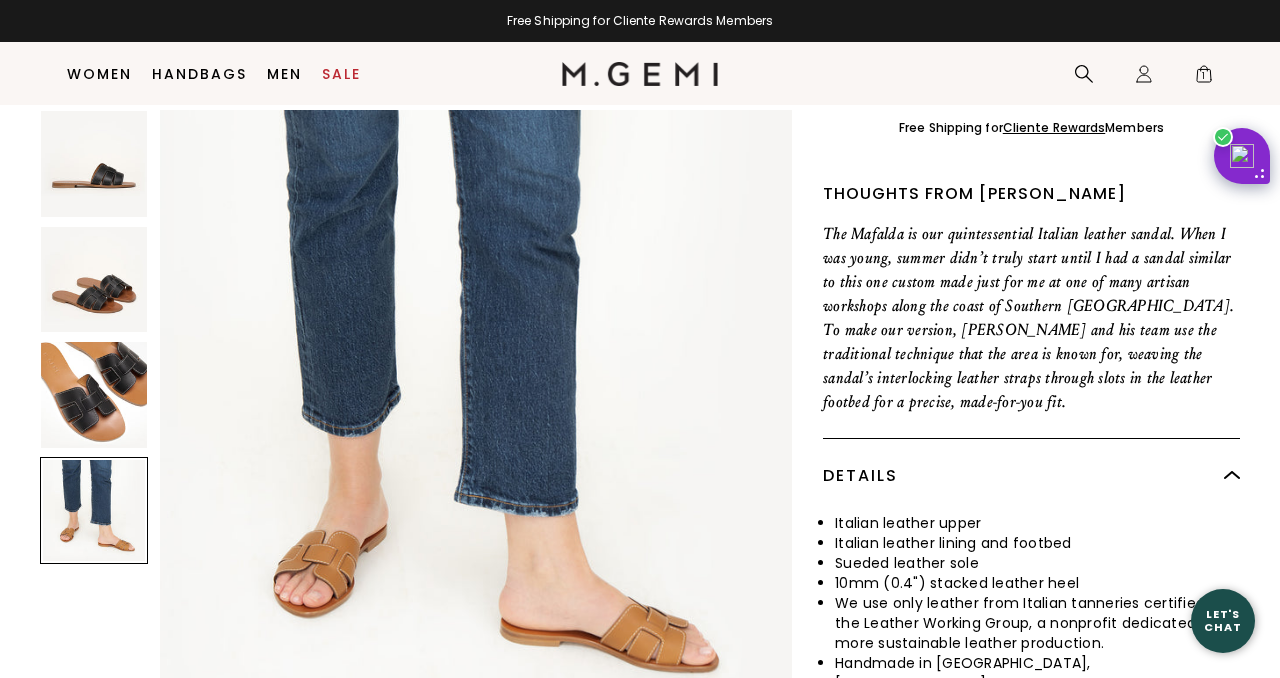 click at bounding box center [94, 395] 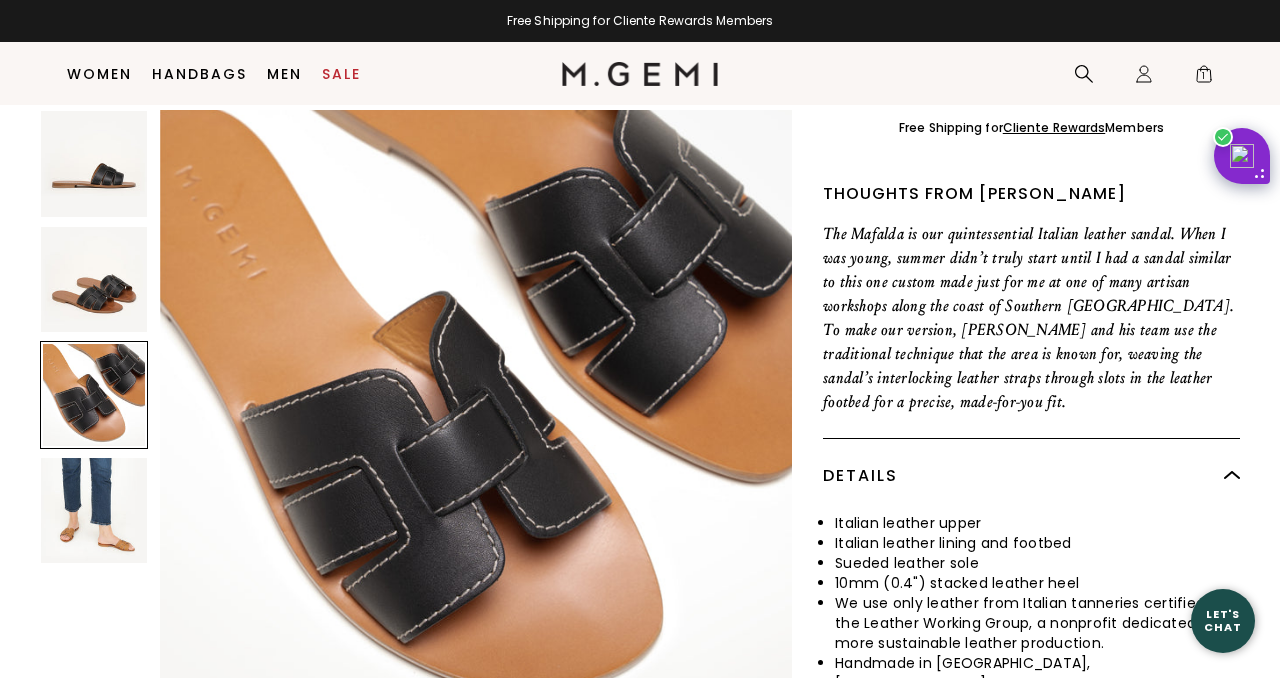 scroll, scrollTop: 1305, scrollLeft: 0, axis: vertical 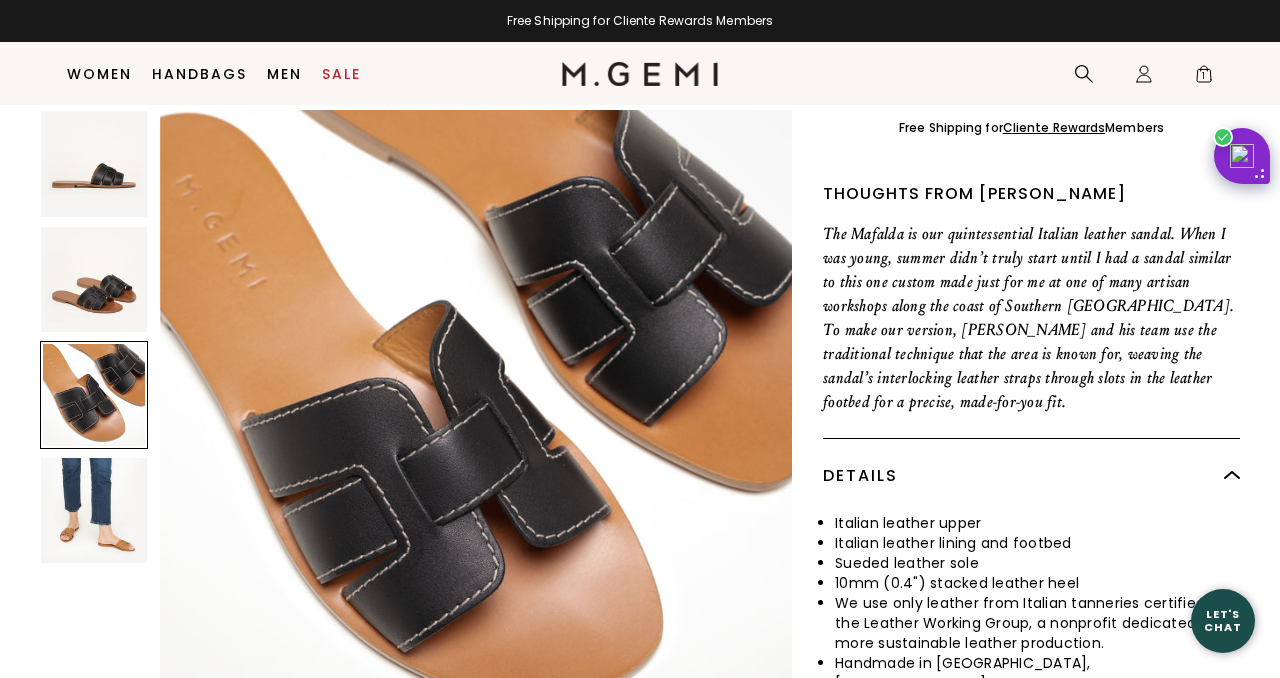 click at bounding box center [94, 280] 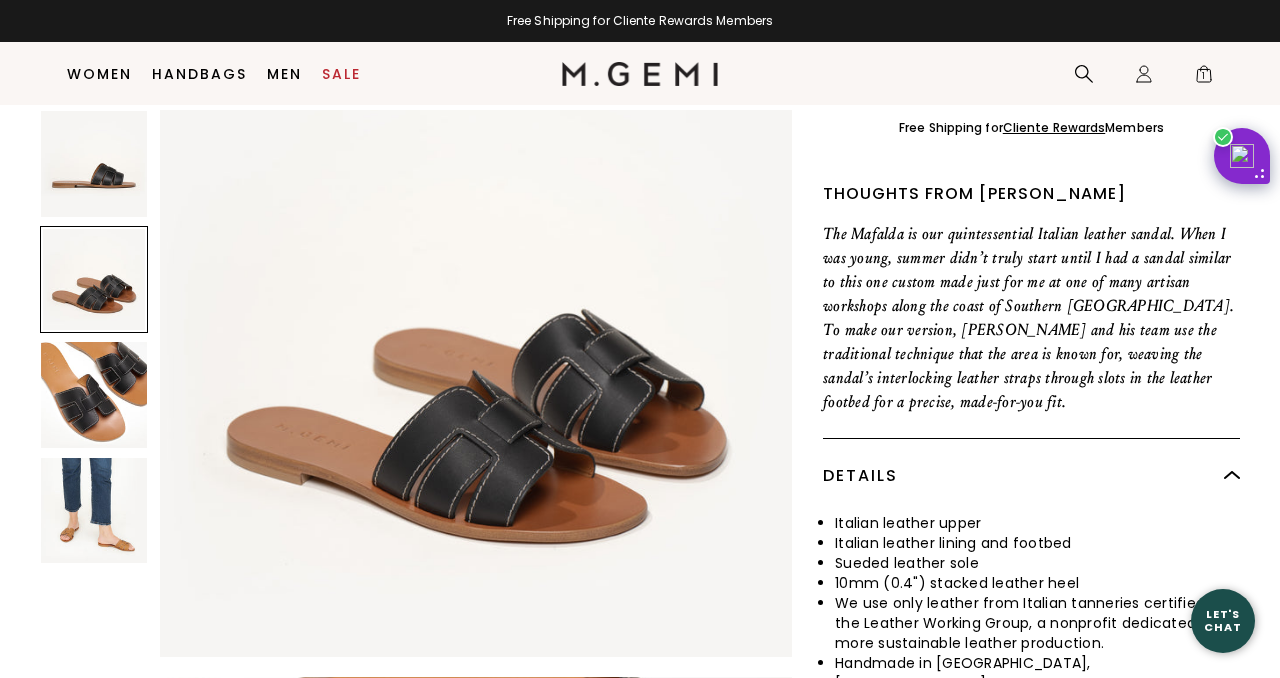 scroll, scrollTop: 652, scrollLeft: 0, axis: vertical 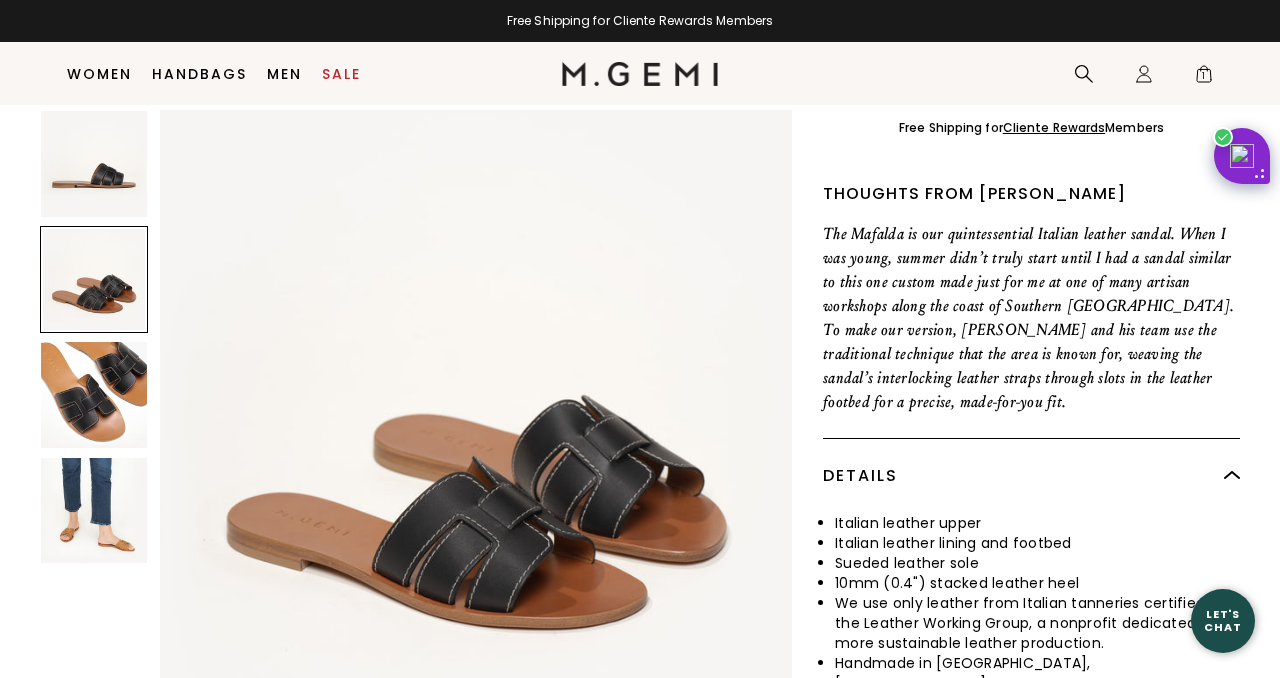 click at bounding box center [94, 164] 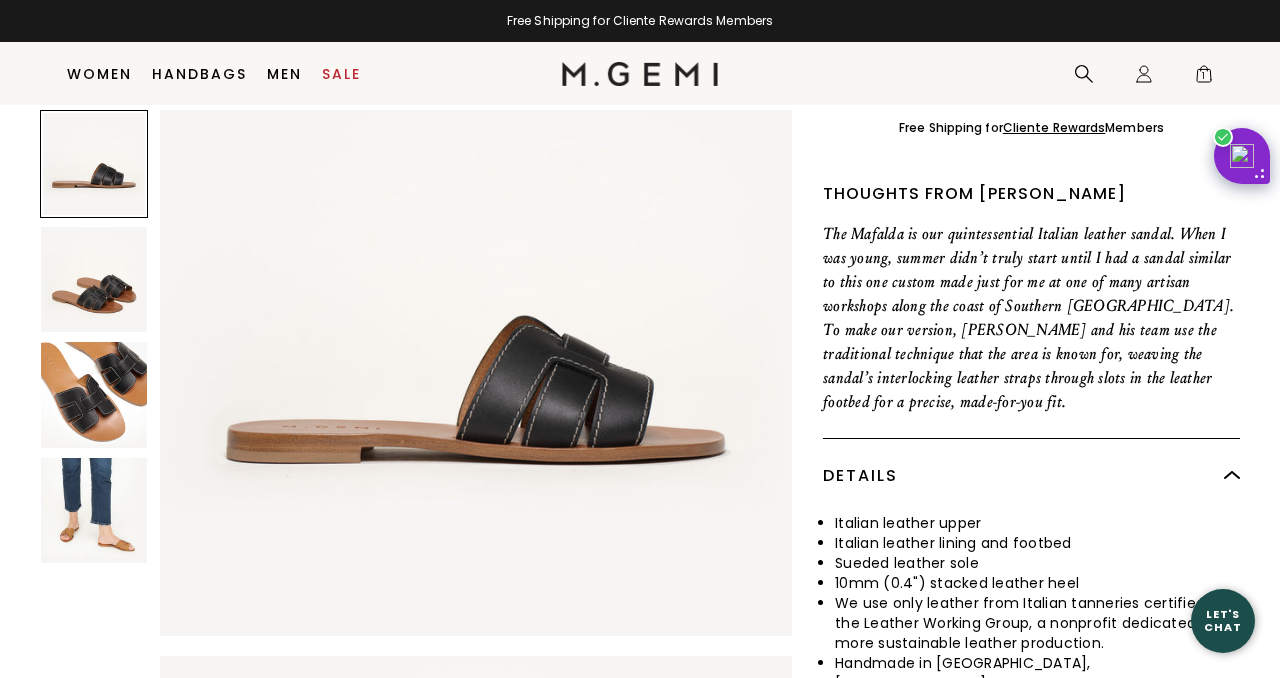 scroll, scrollTop: 0, scrollLeft: 0, axis: both 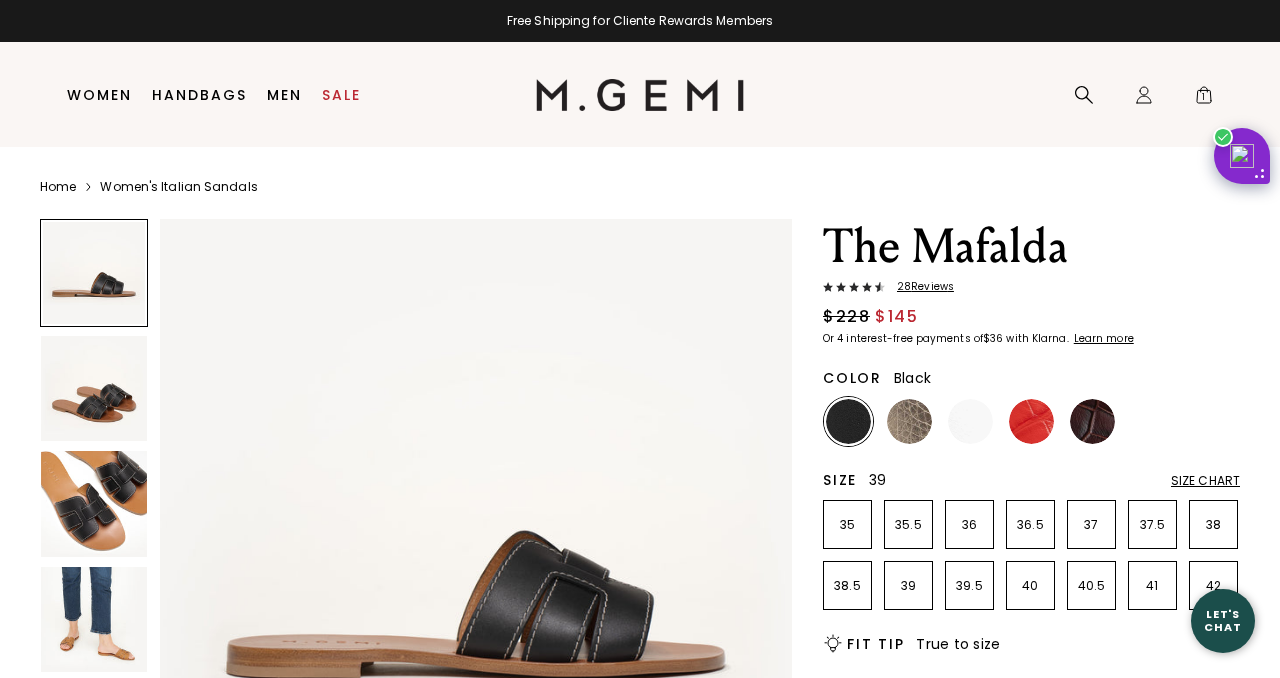 click on "39" at bounding box center [908, 586] 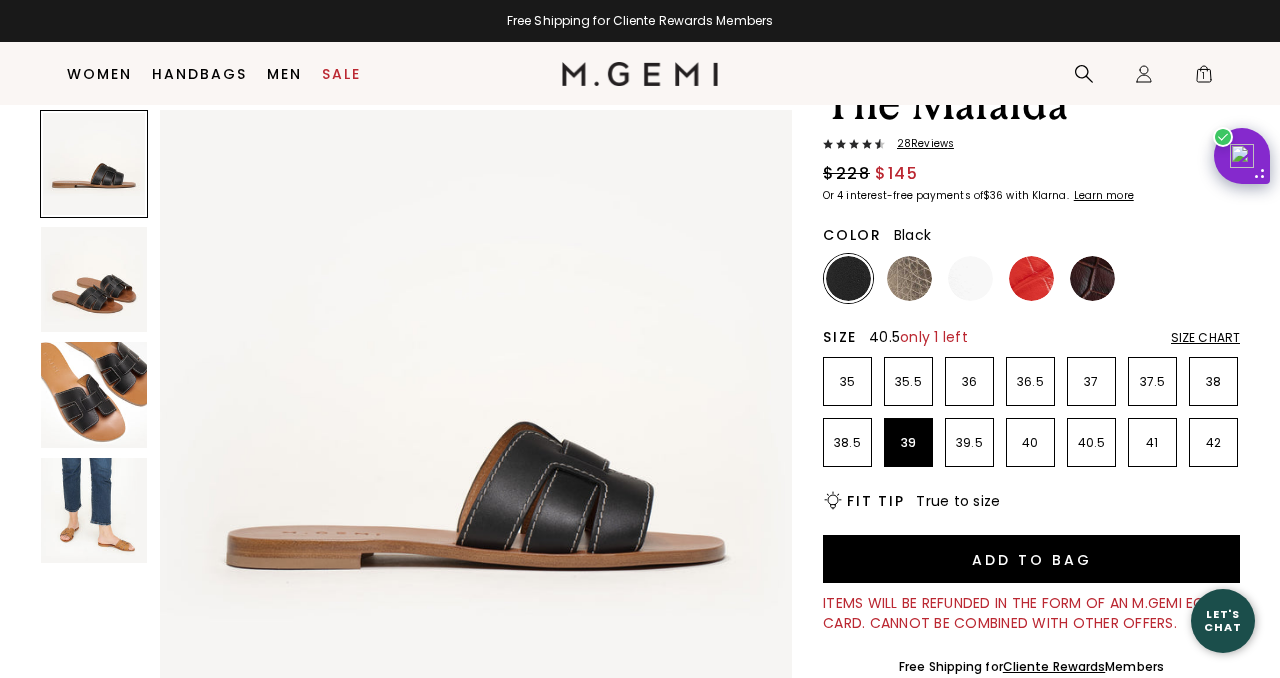 scroll, scrollTop: 101, scrollLeft: 0, axis: vertical 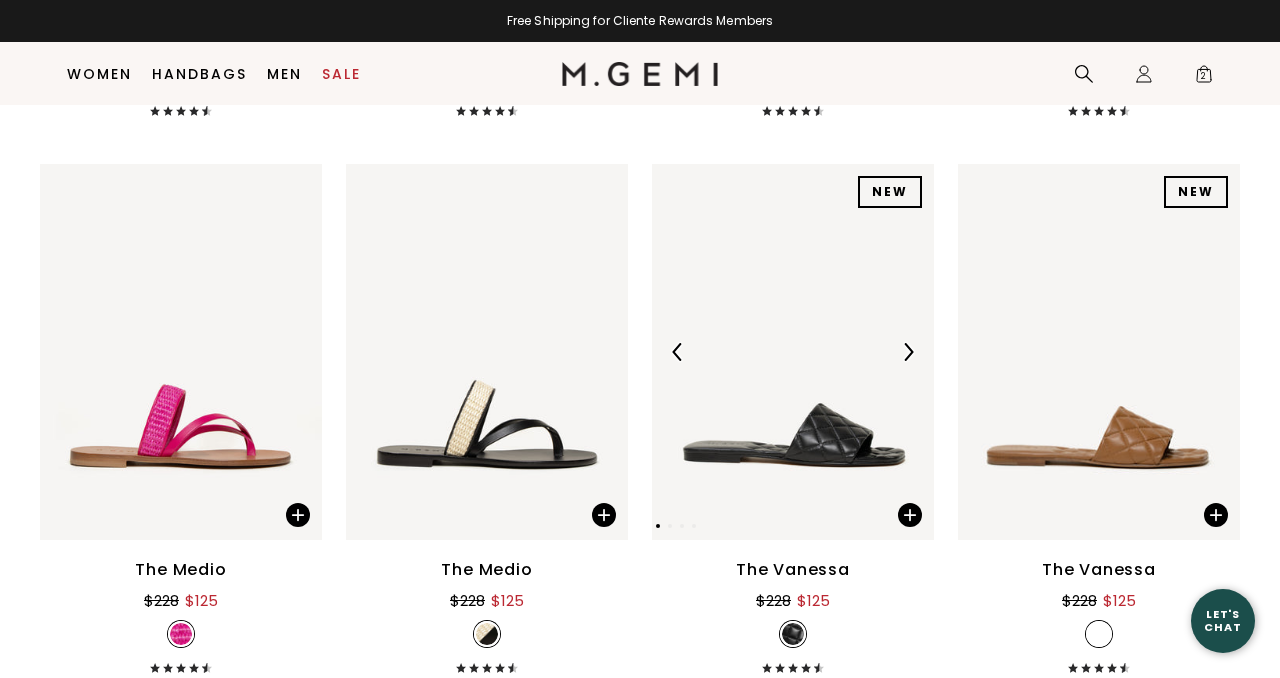 click at bounding box center [793, 352] 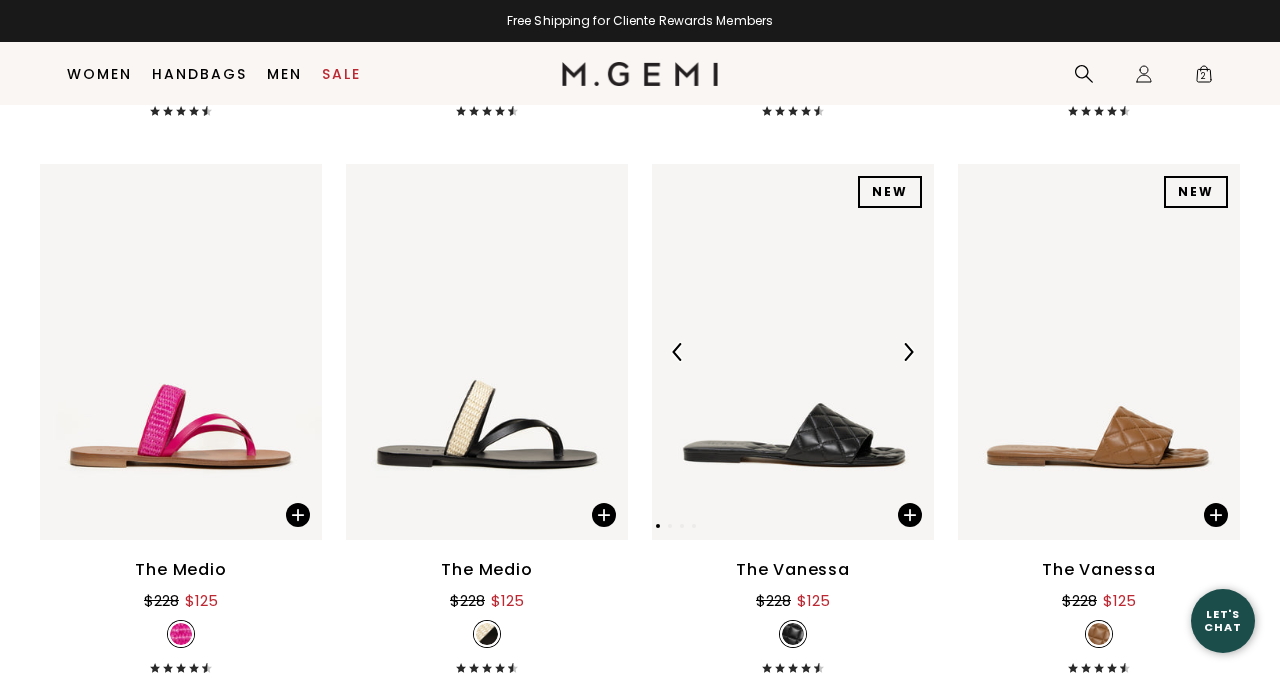 scroll, scrollTop: 0, scrollLeft: 0, axis: both 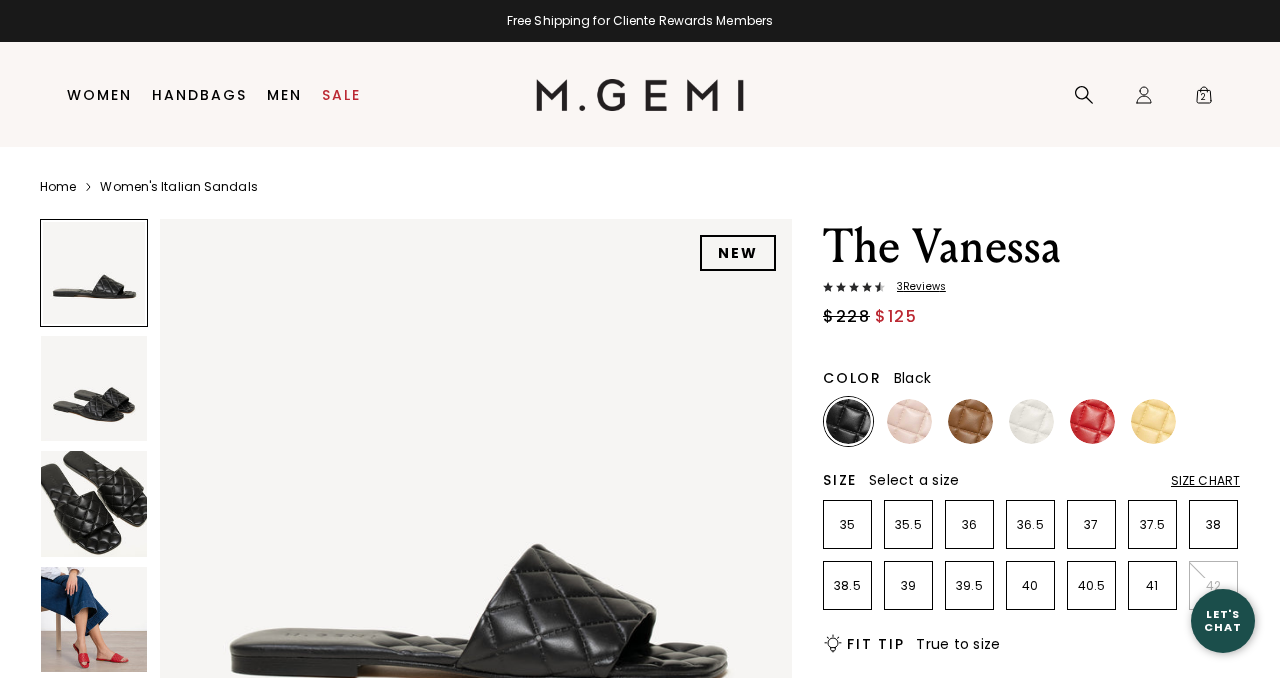 click at bounding box center (94, 620) 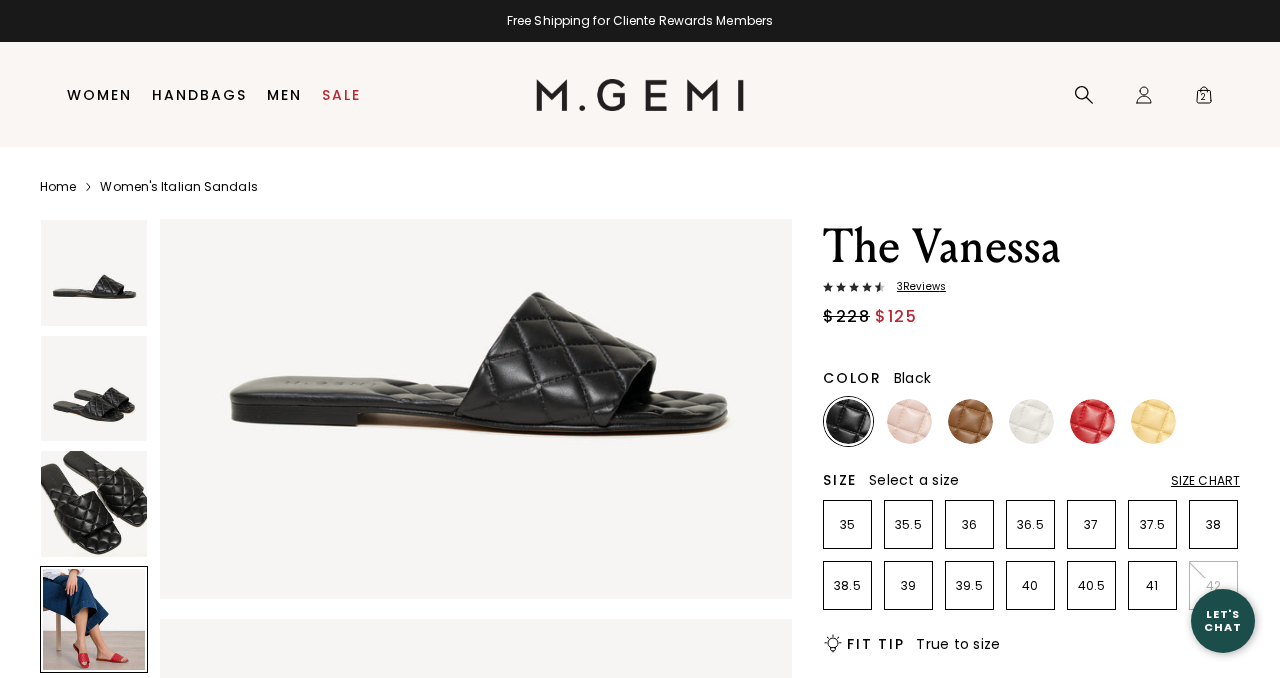 scroll, scrollTop: 0, scrollLeft: 0, axis: both 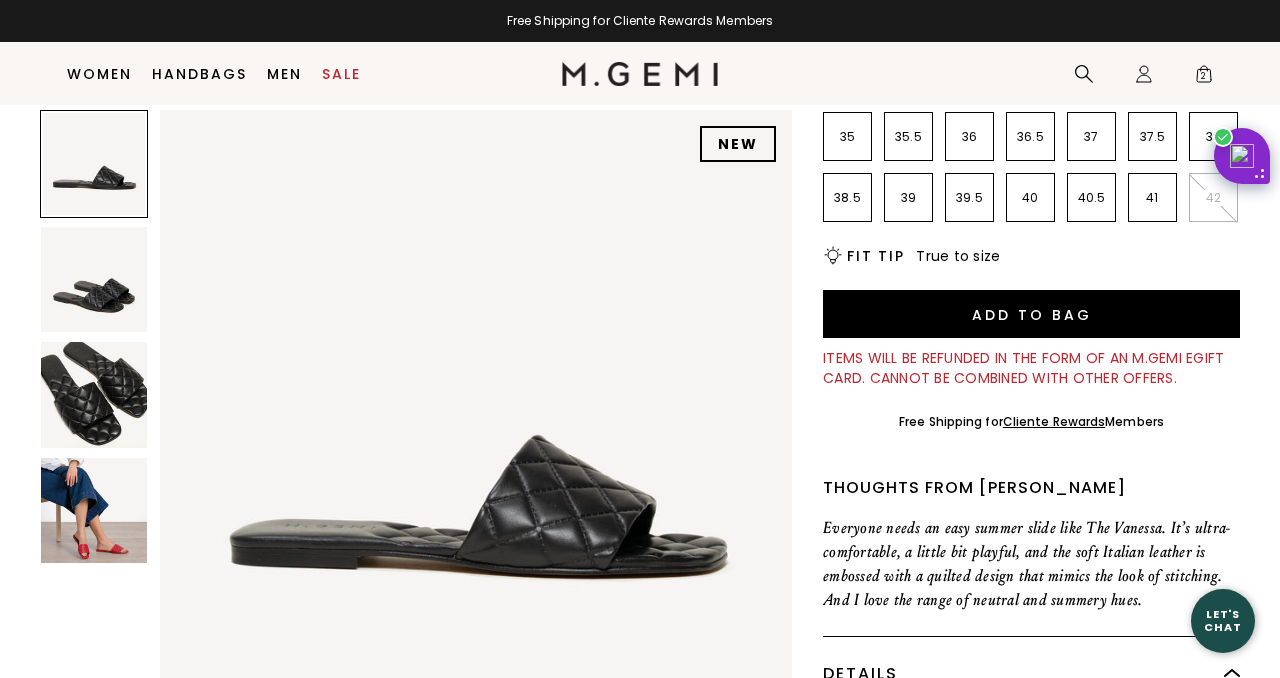 click at bounding box center [476, 426] 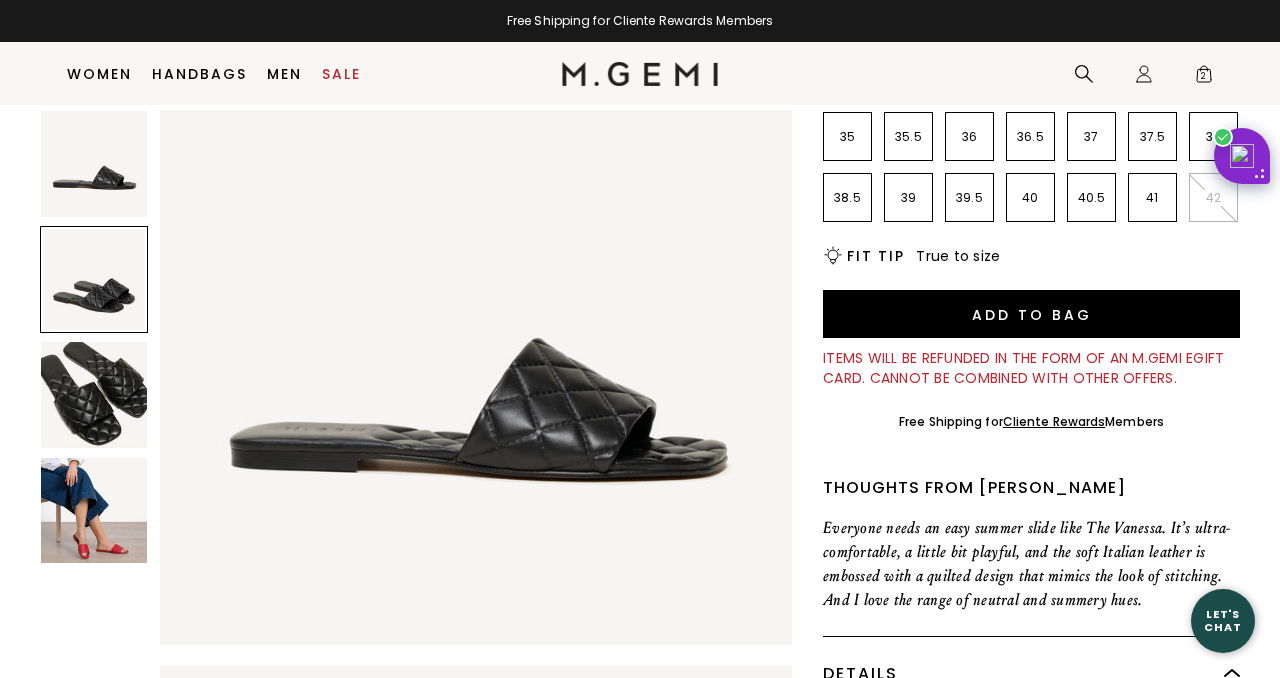scroll, scrollTop: 0, scrollLeft: 0, axis: both 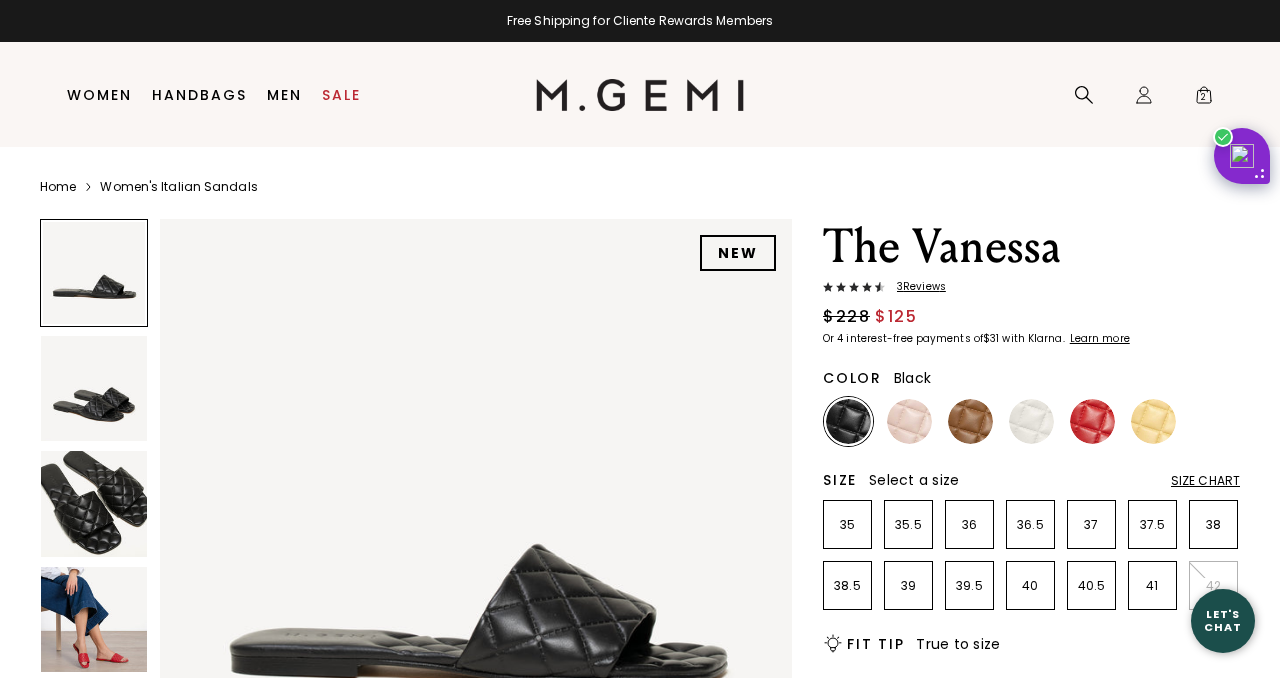click on "3  Review s" at bounding box center (915, 287) 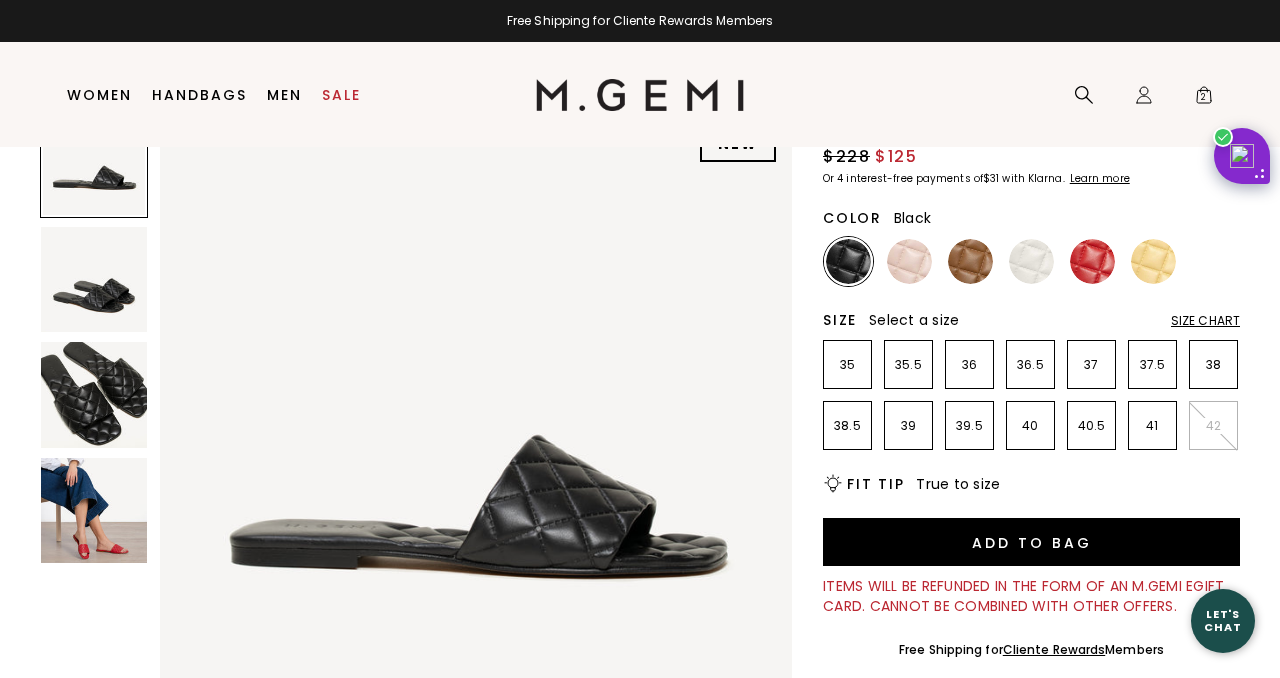 scroll, scrollTop: 0, scrollLeft: 0, axis: both 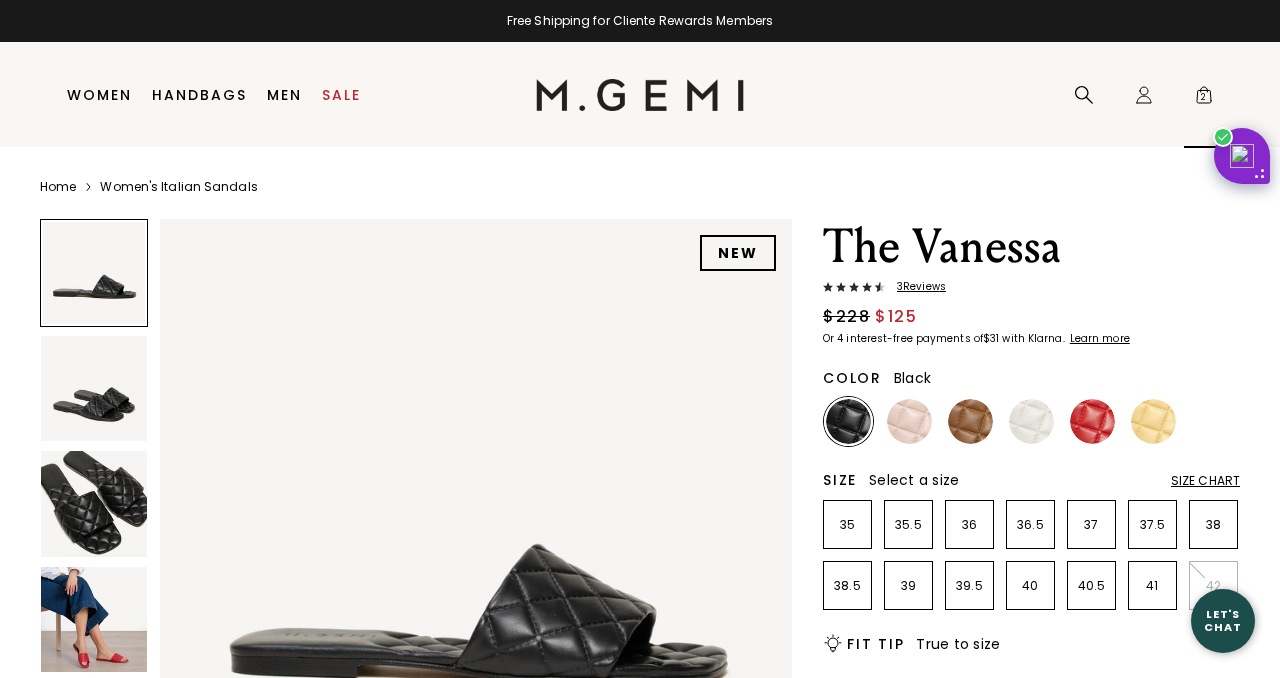 click on "2" at bounding box center (1204, 99) 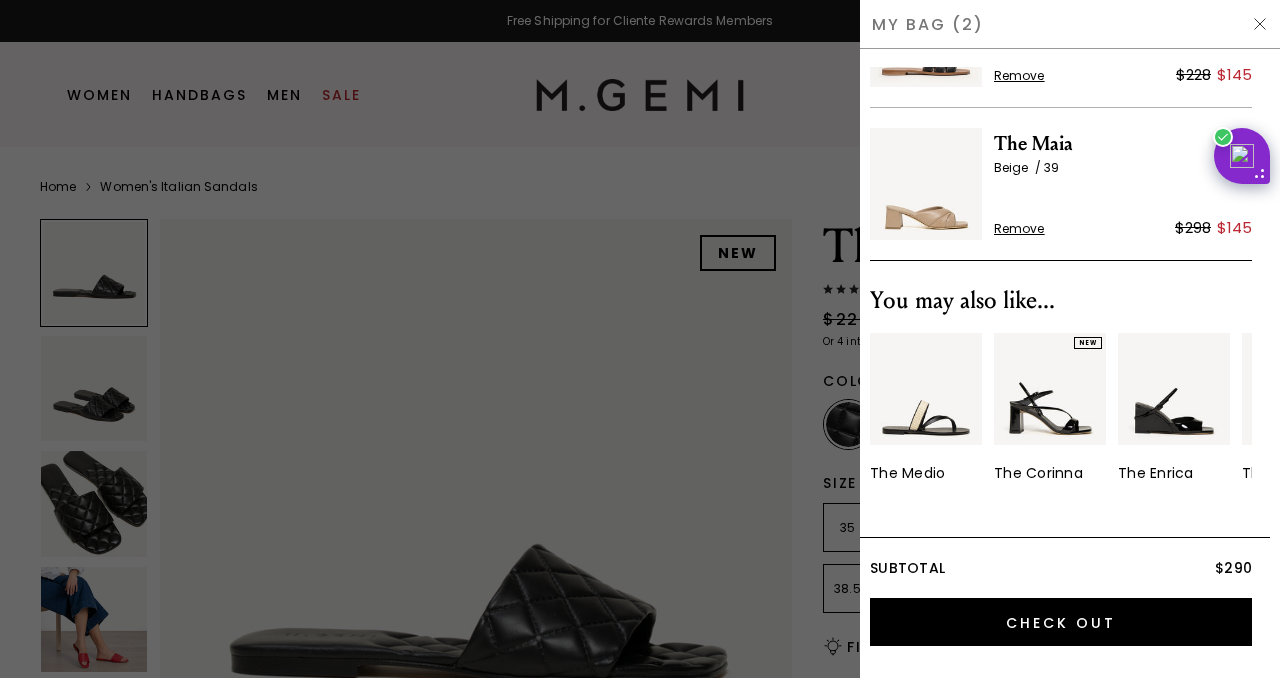 scroll, scrollTop: 144, scrollLeft: 0, axis: vertical 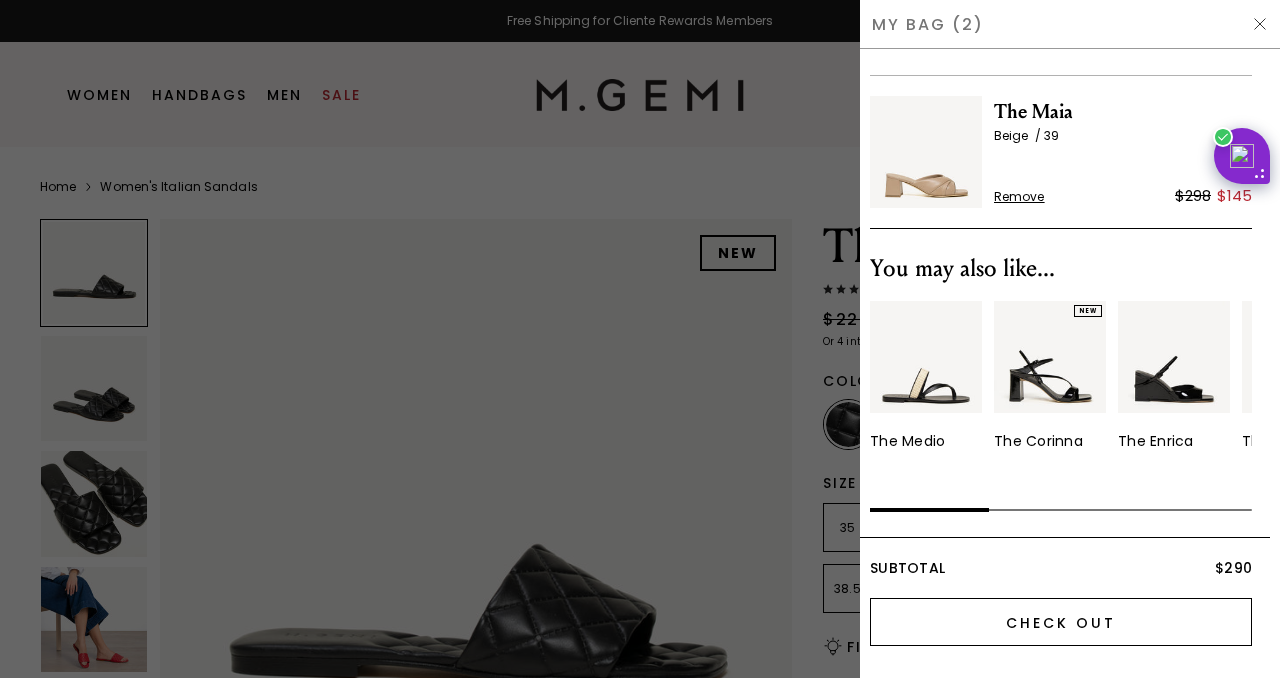 click on "Check Out" at bounding box center (1061, 622) 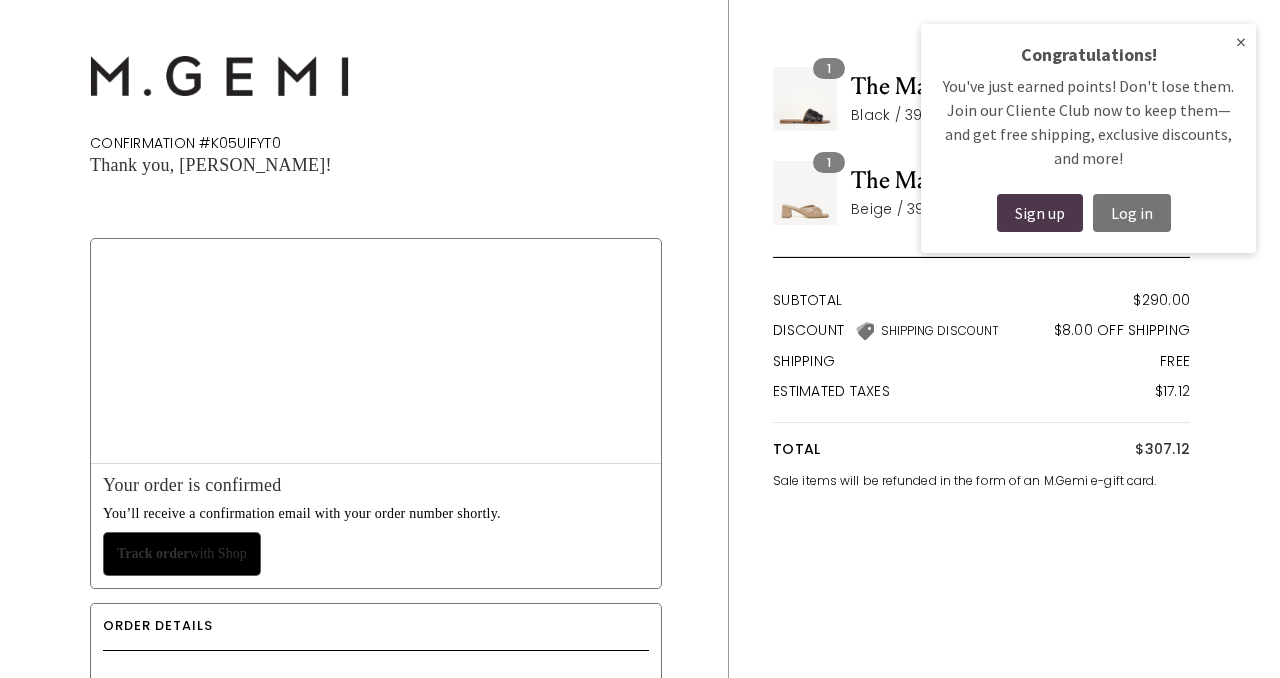 scroll, scrollTop: 0, scrollLeft: 0, axis: both 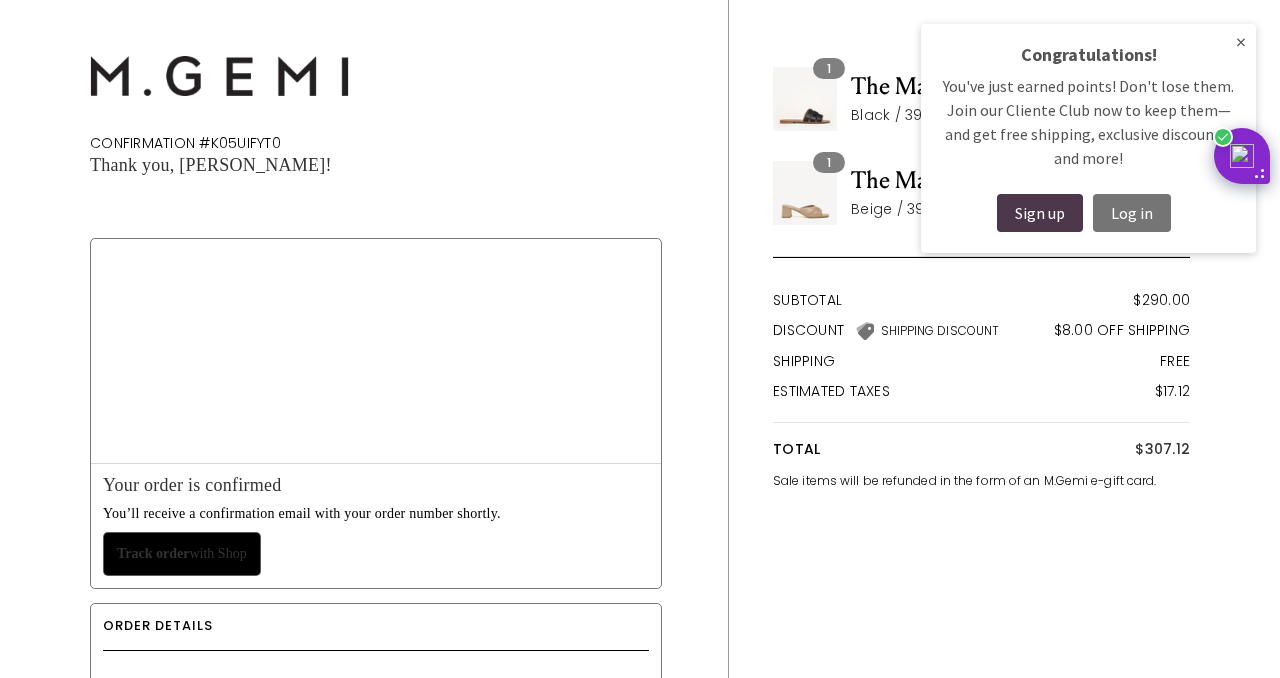click on "×" at bounding box center (1241, 42) 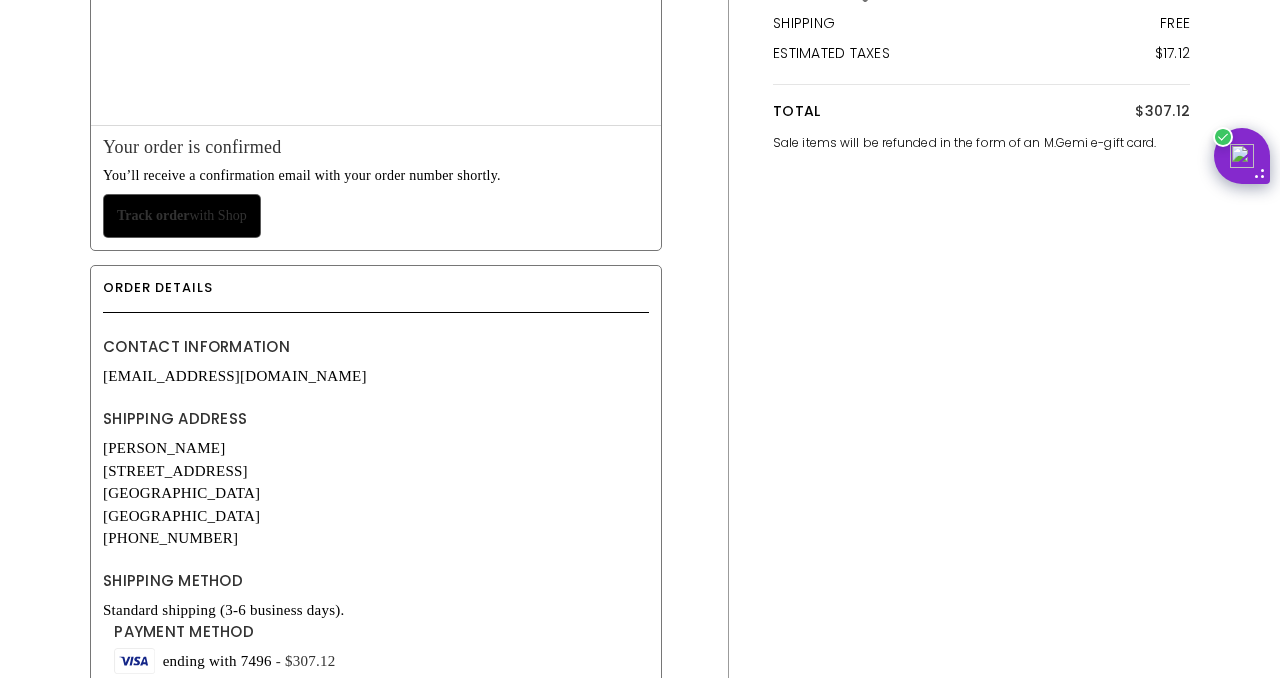 scroll, scrollTop: 0, scrollLeft: 0, axis: both 